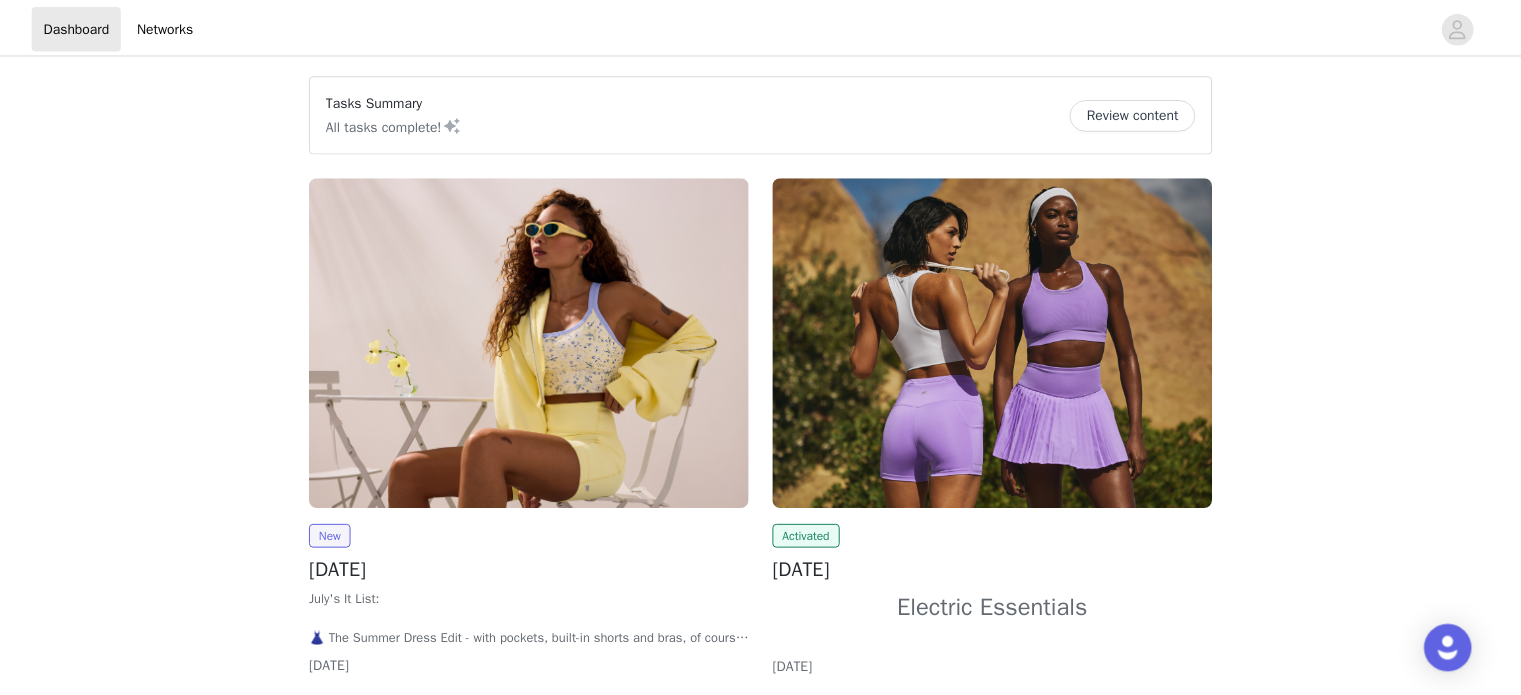 scroll, scrollTop: 0, scrollLeft: 0, axis: both 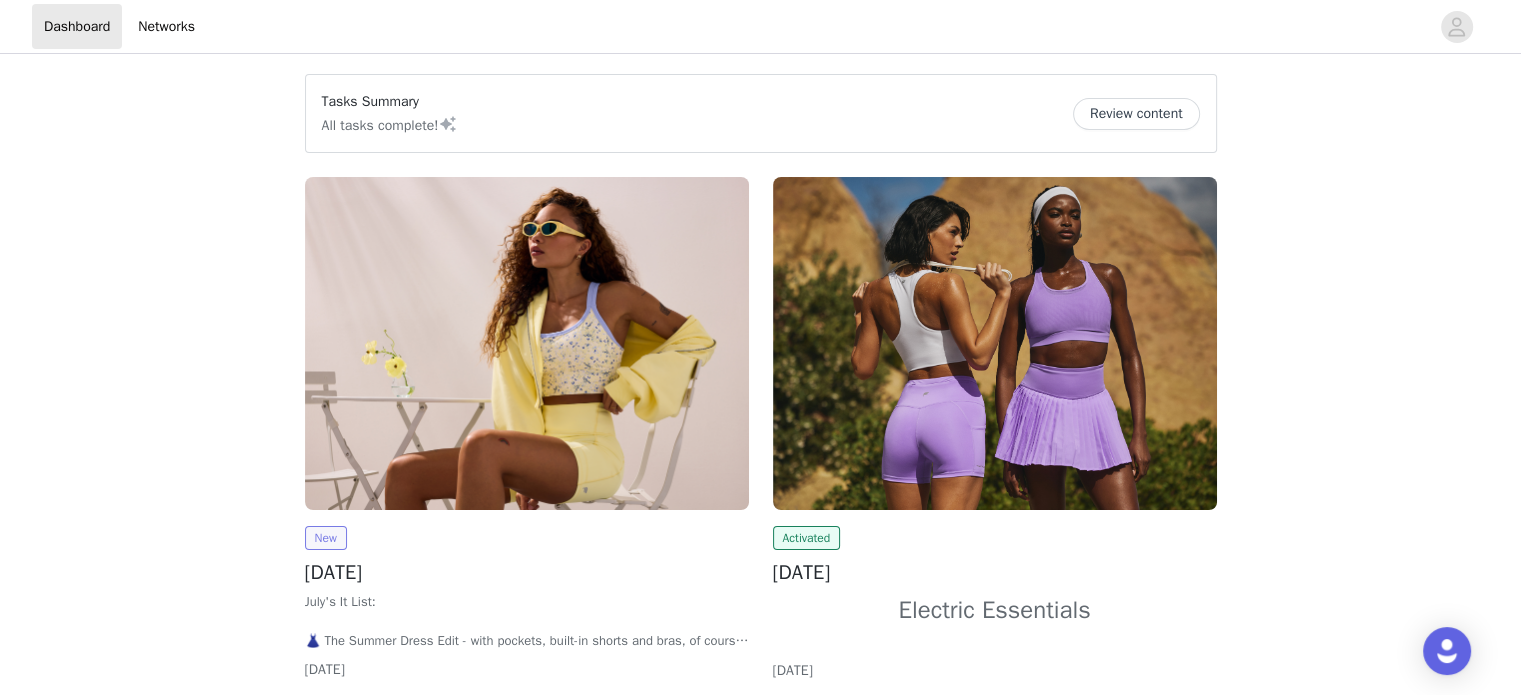 click on "New" at bounding box center (326, 538) 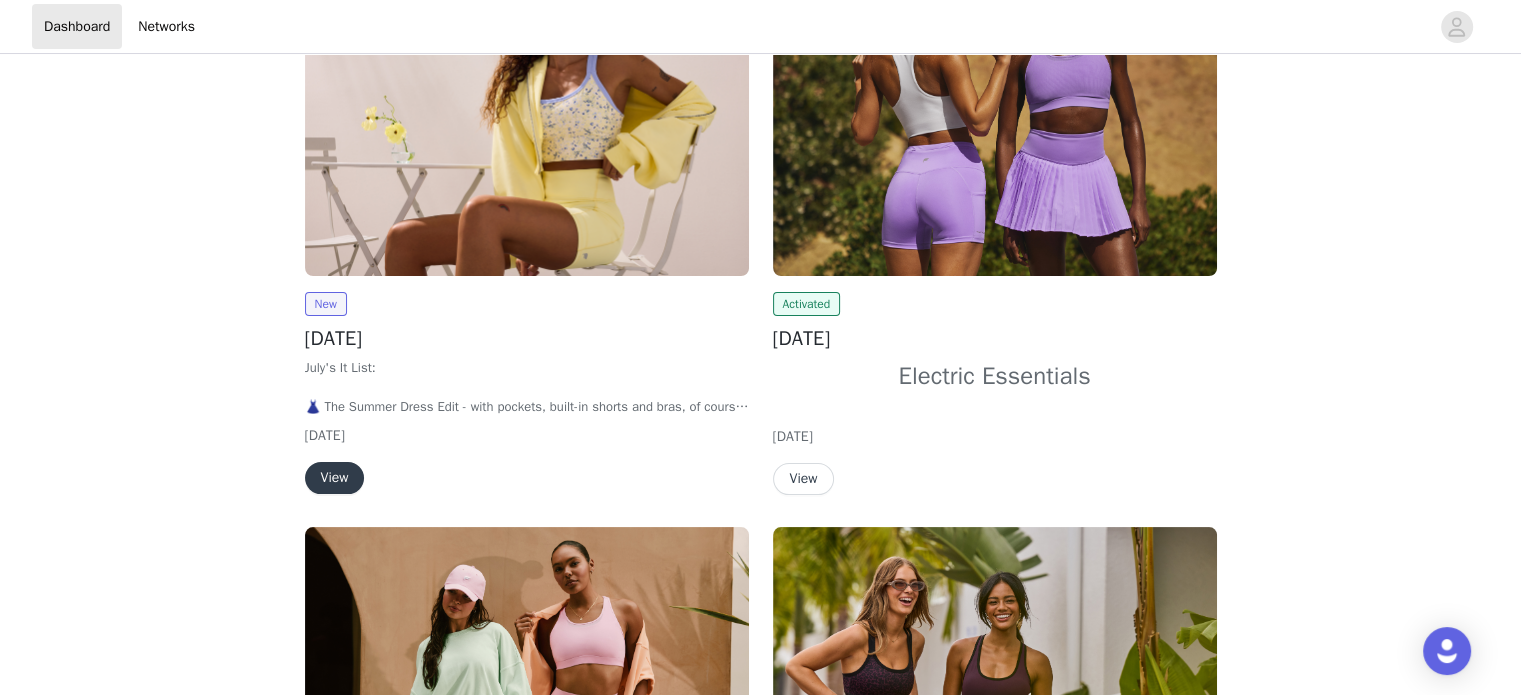 scroll, scrollTop: 300, scrollLeft: 0, axis: vertical 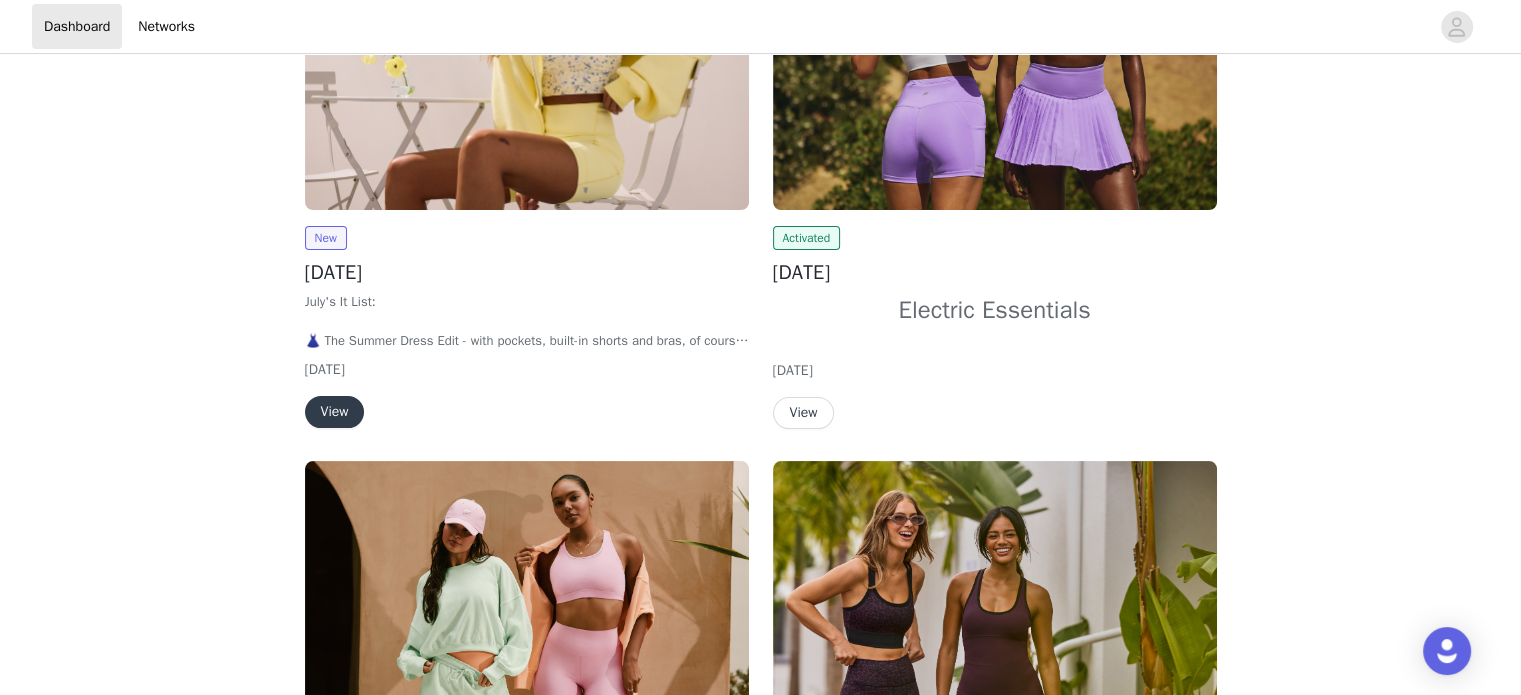 click on "View" at bounding box center [335, 412] 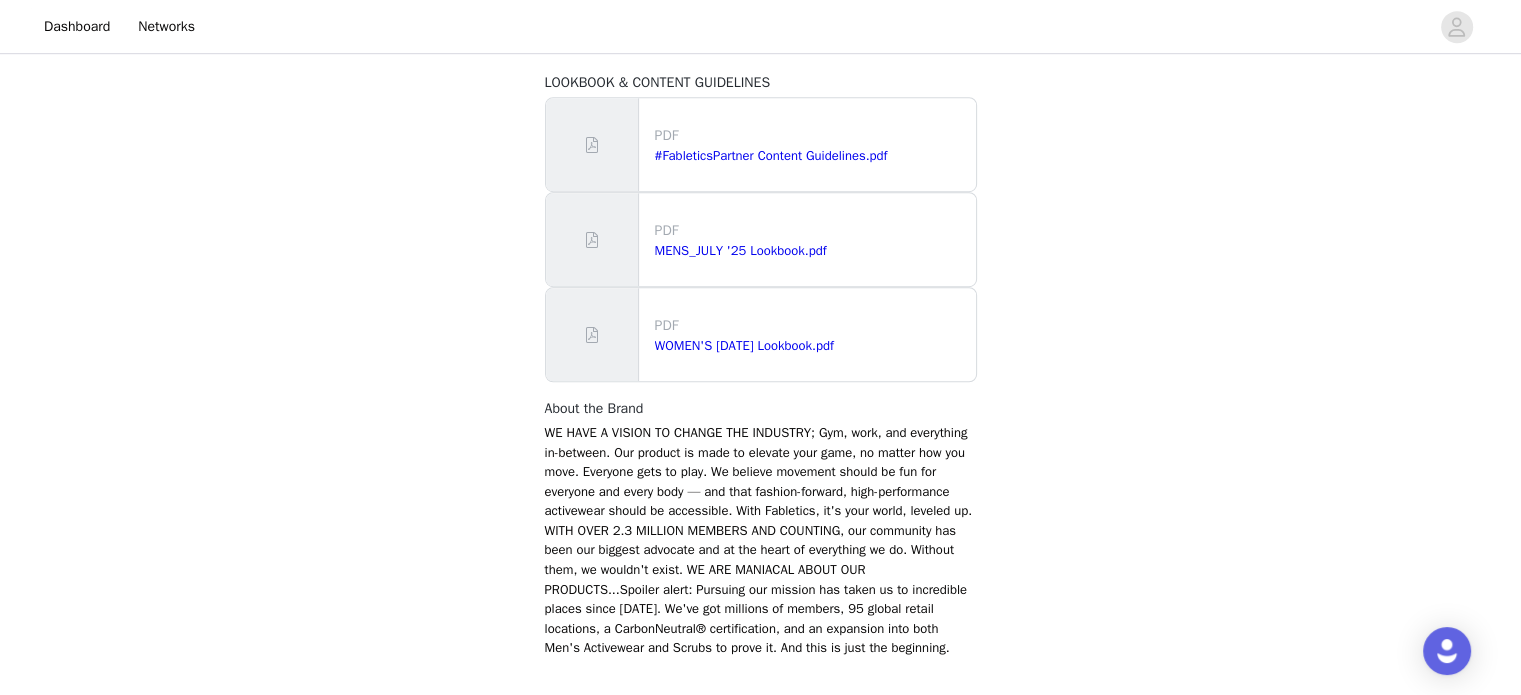 scroll, scrollTop: 1289, scrollLeft: 0, axis: vertical 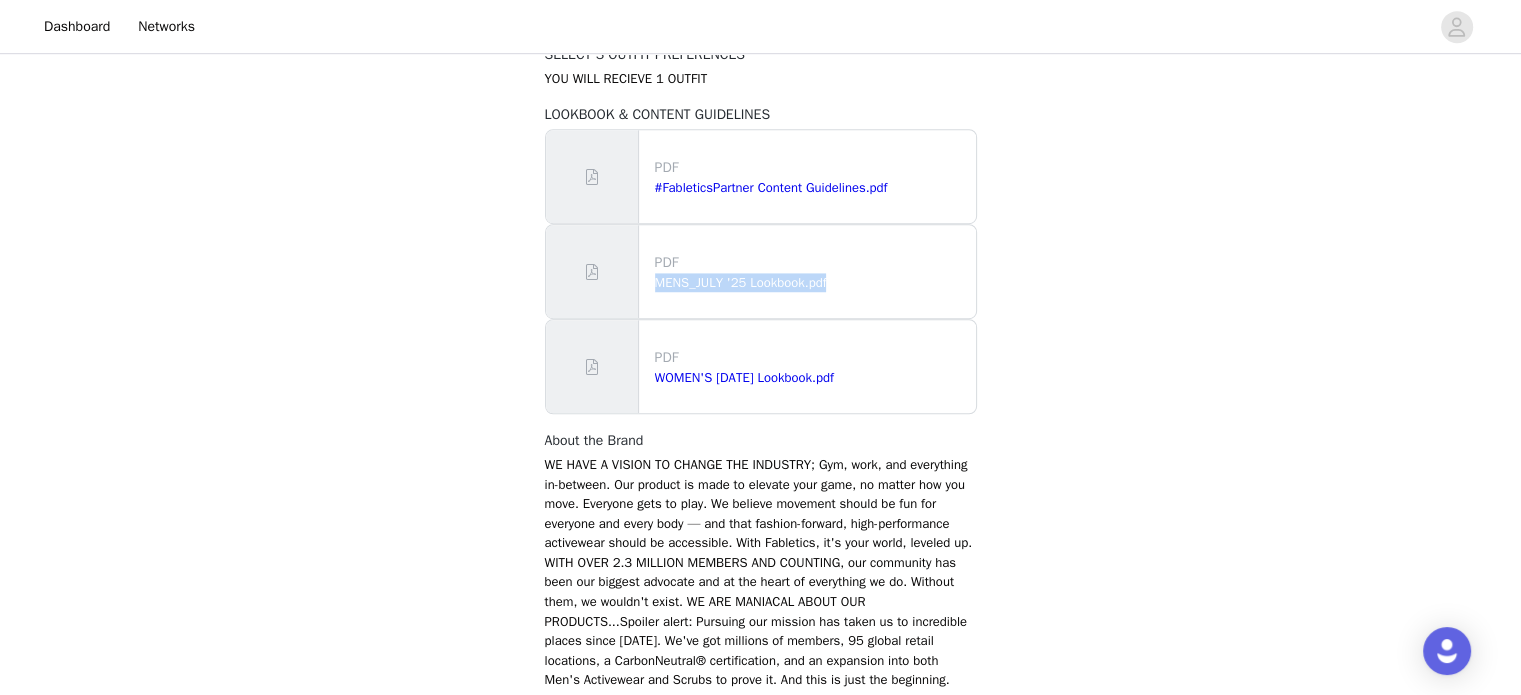 drag, startPoint x: 860, startPoint y: 255, endPoint x: 650, endPoint y: 255, distance: 210 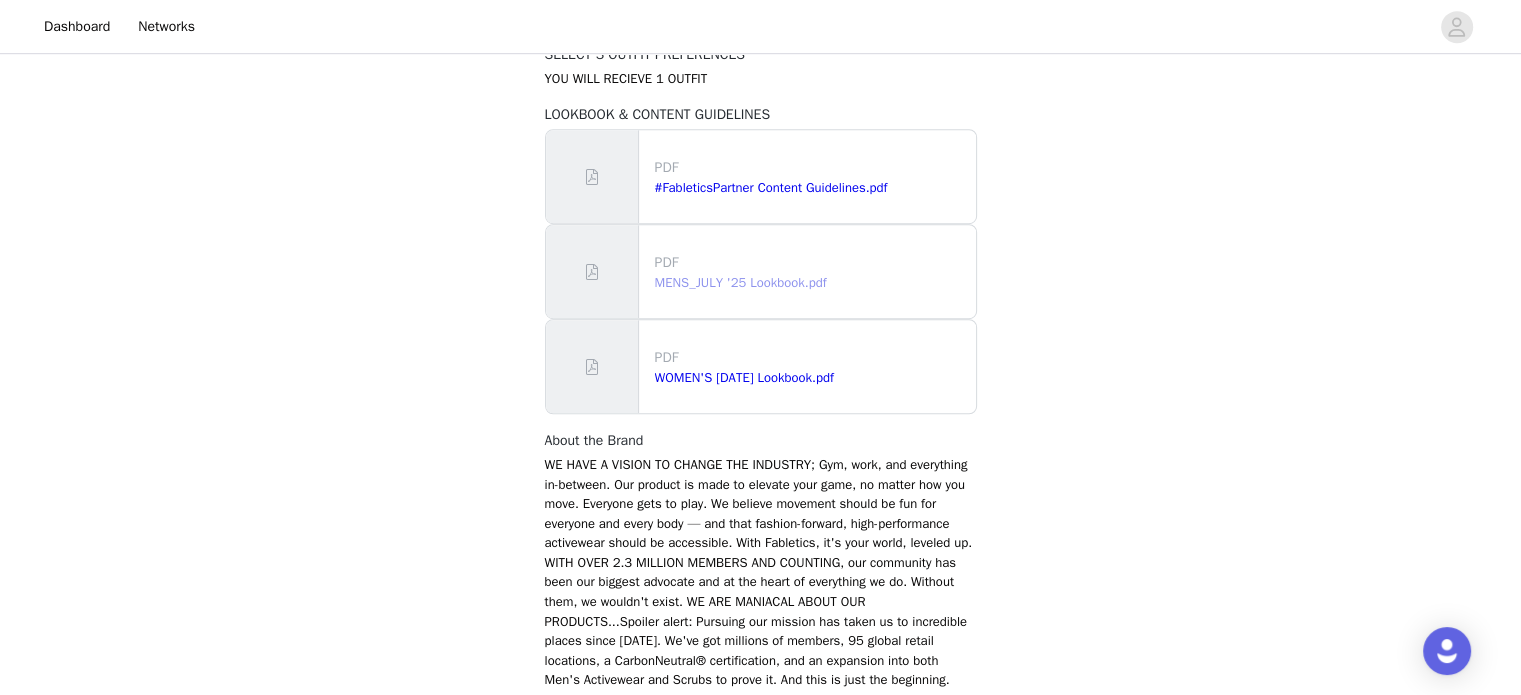 click on "MENS_JULY '25 Lookbook.pdf" at bounding box center (741, 282) 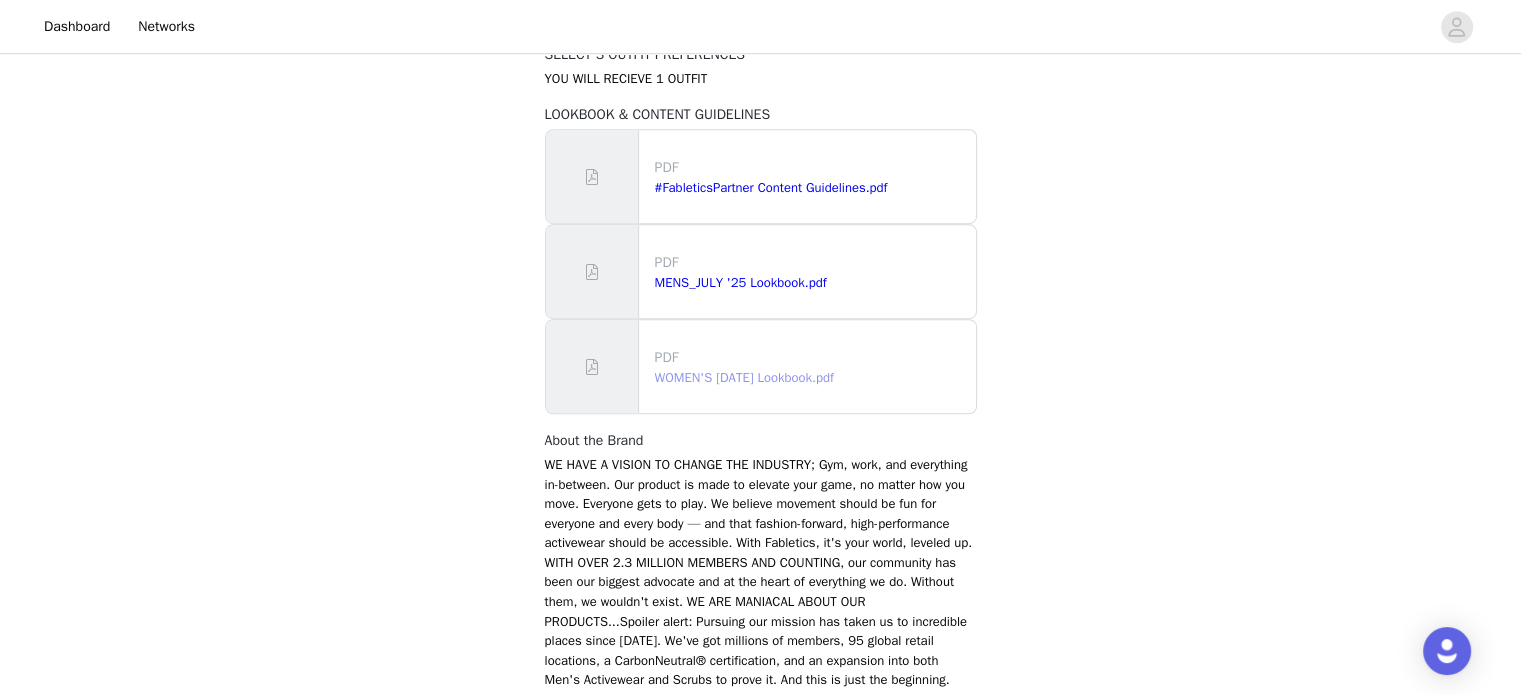drag, startPoint x: 893, startPoint y: 334, endPoint x: 836, endPoint y: 348, distance: 58.694122 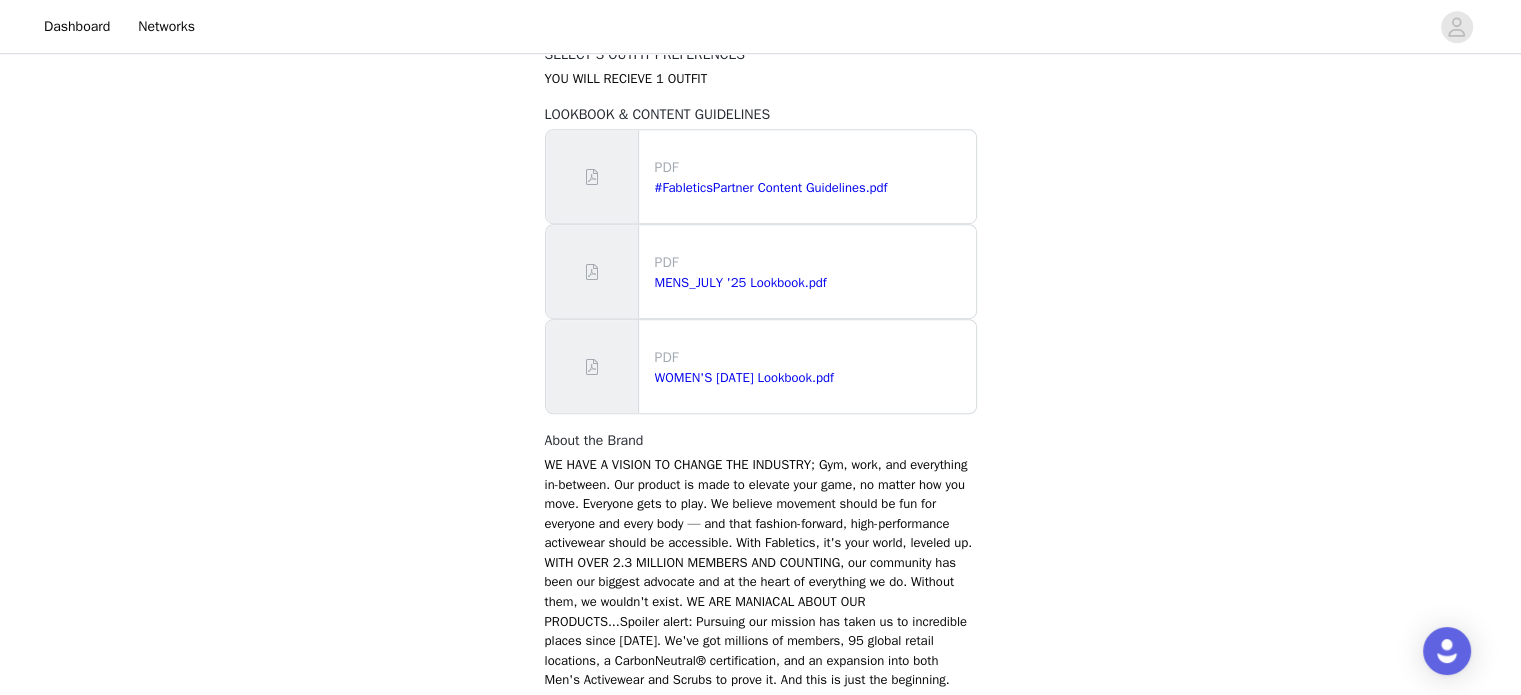 click on "Back     Fabletics
[DATE]
Overview   July's It List:
👗 The Summer Dress Edit - with pockets, built-in shorts and bras, of course.
🍑 Booty-boosting, cult-favorite PowerHold.
🧈 Color Drop: Butter - get ready to melt over our newest hue.
🦋 The lightweight, do-anything All Day Collection.
✨ Important Reminders ✨
Submit your order  by clicking the "Submit Proposal" button at the end of the form after selecting your outfits and accepting the terms — we won't receive your order otherwise.
You’ll get  1 outfit , but please select  3 preferences  in case your first choice is out of stock.
Post between [DATE]–[DATE]  and use  #FableticsPartner  & tag  @Fabletics  so we can track your content.
No copyrighted music  in your posts.  Safe options:  [GEOGRAPHIC_DATA]  and  [GEOGRAPHIC_DATA] .  🚫 Non-compliance will result in removal from the program.
U.S. shipping only" at bounding box center (760, -251) 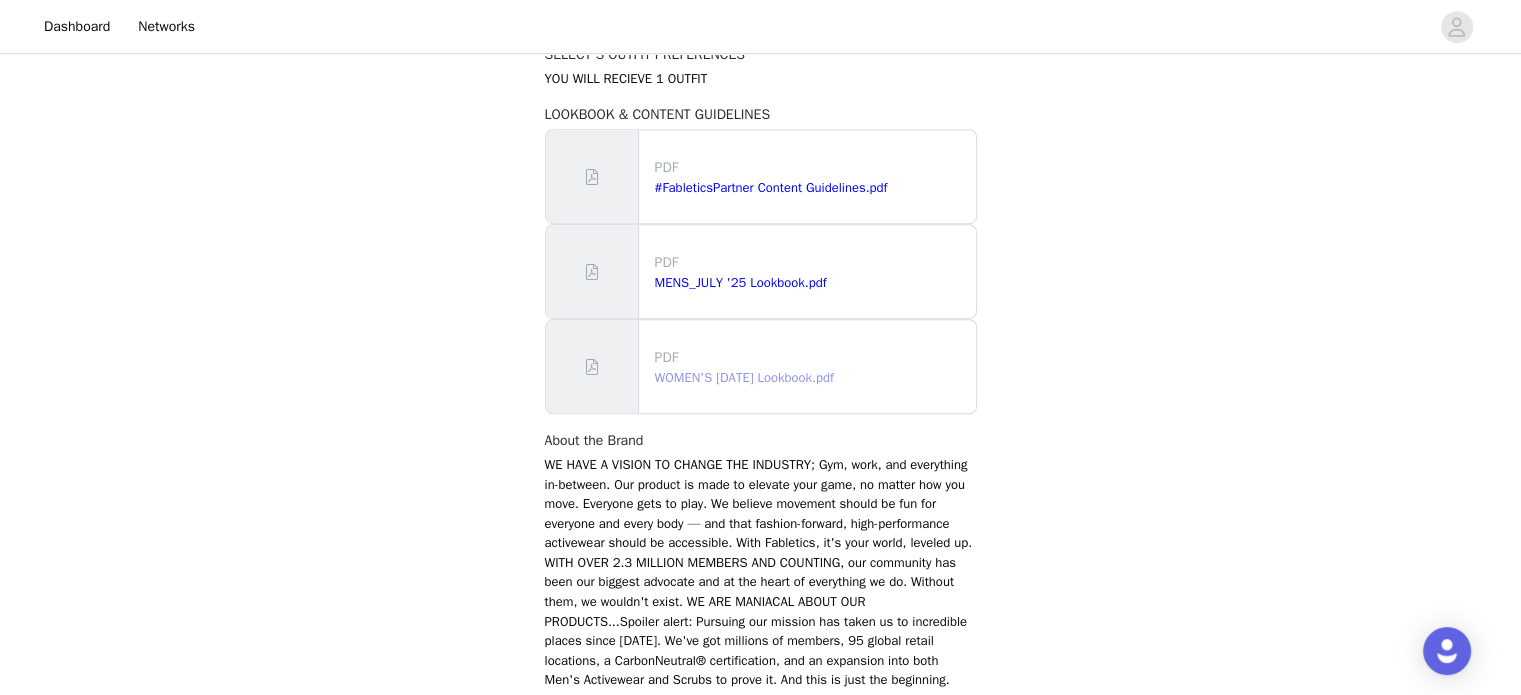 click on "WOMEN'S [DATE] Lookbook.pdf" at bounding box center (744, 377) 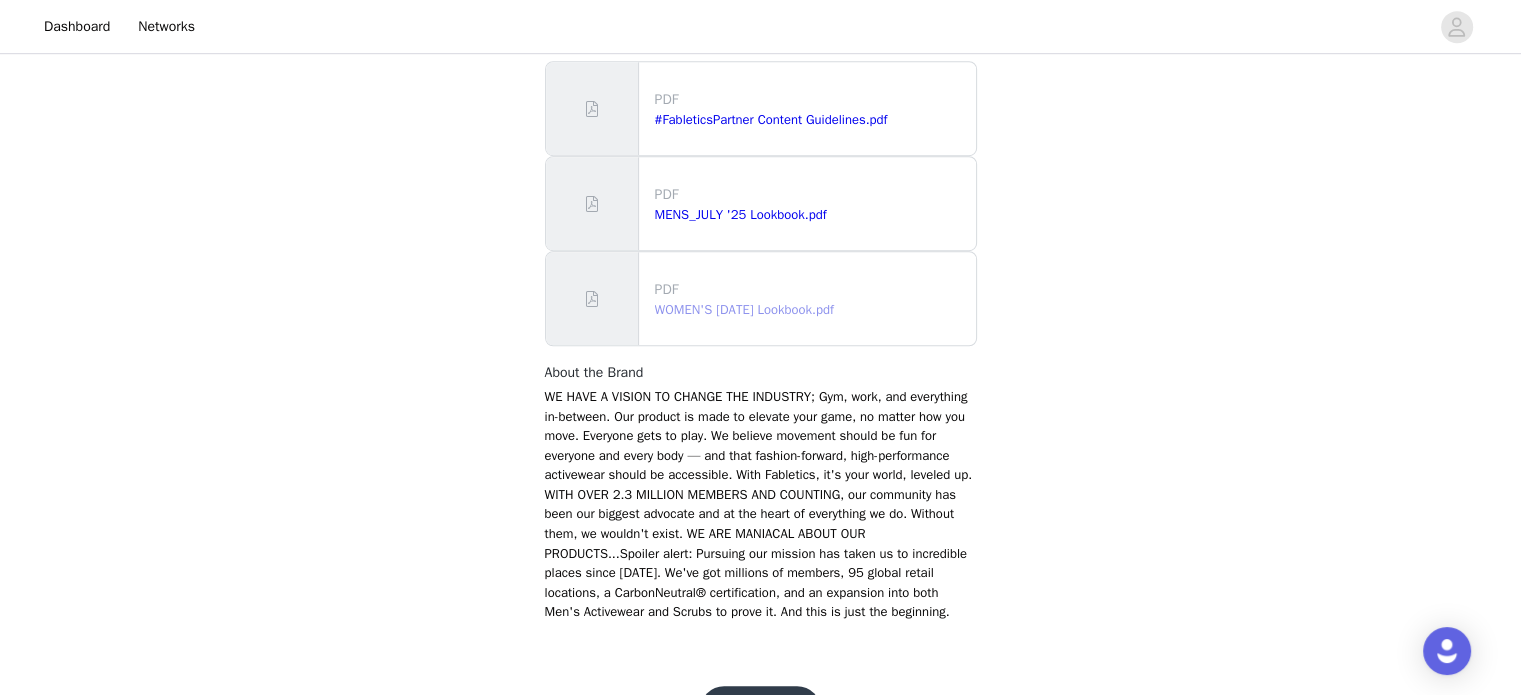 scroll, scrollTop: 1389, scrollLeft: 0, axis: vertical 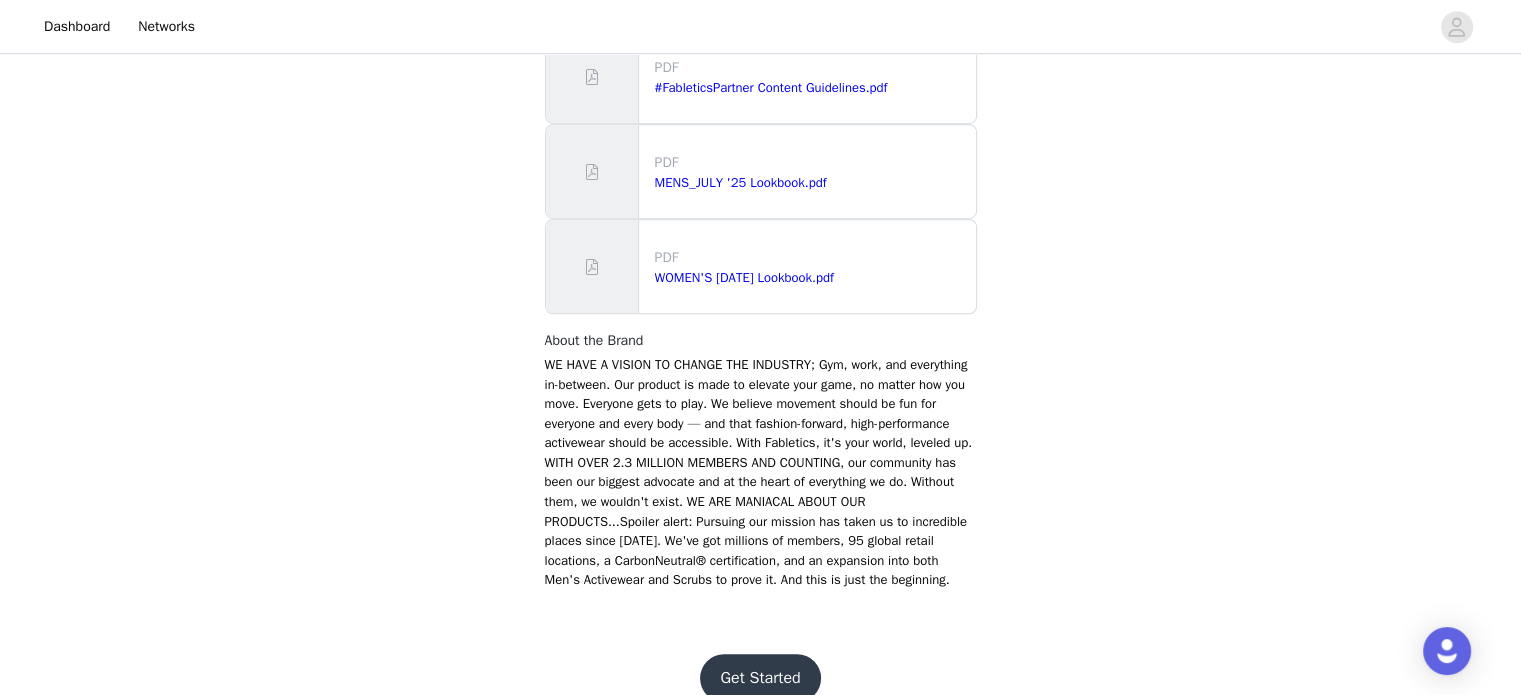 click on "Get Started" at bounding box center [760, 678] 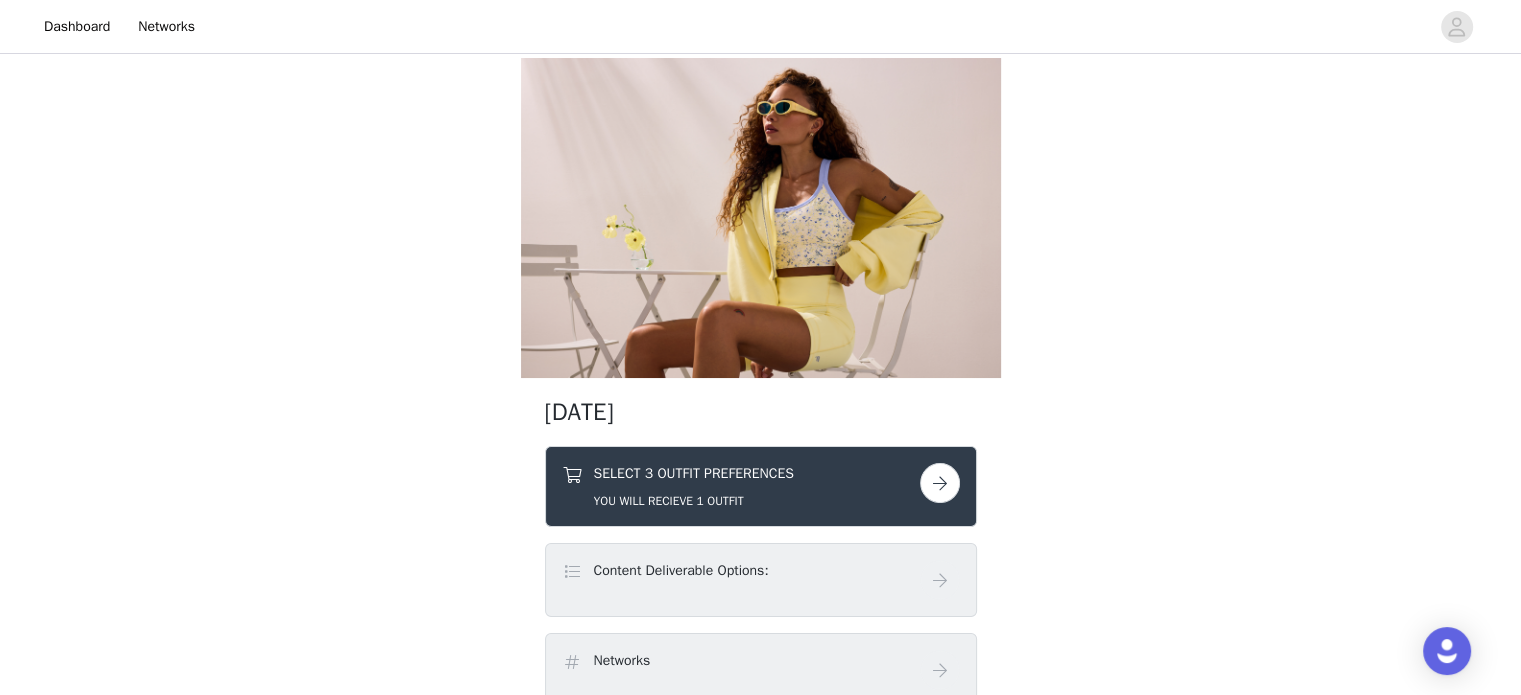 scroll, scrollTop: 100, scrollLeft: 0, axis: vertical 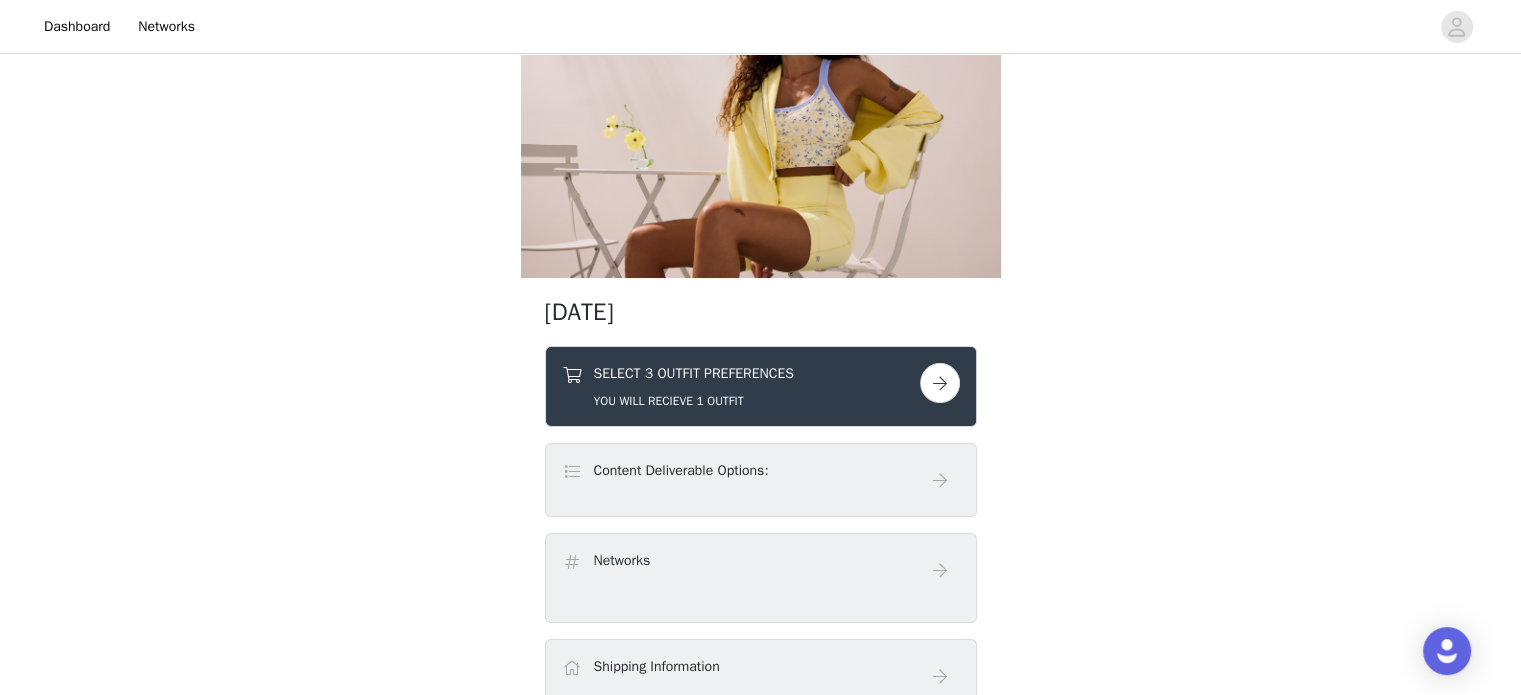 click at bounding box center [940, 383] 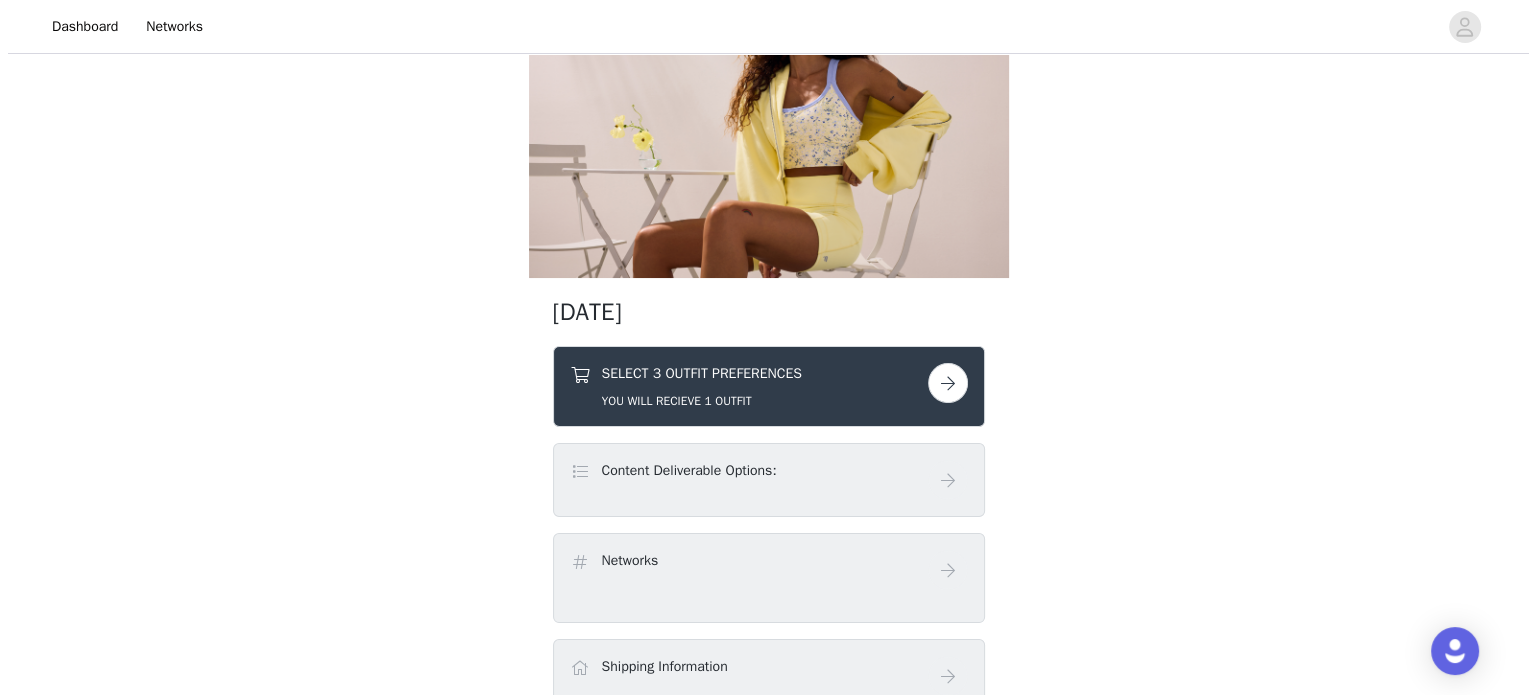 scroll, scrollTop: 0, scrollLeft: 0, axis: both 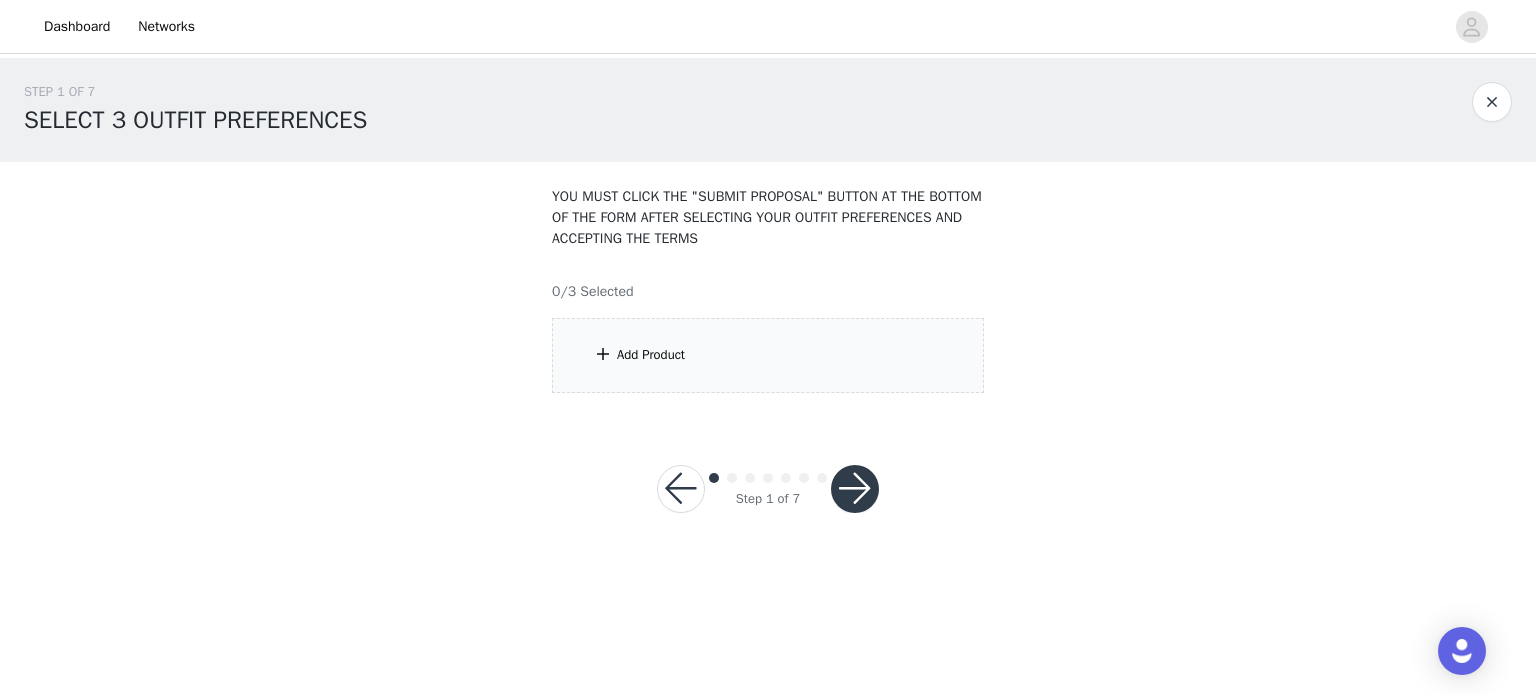 click on "Add Product" at bounding box center [768, 355] 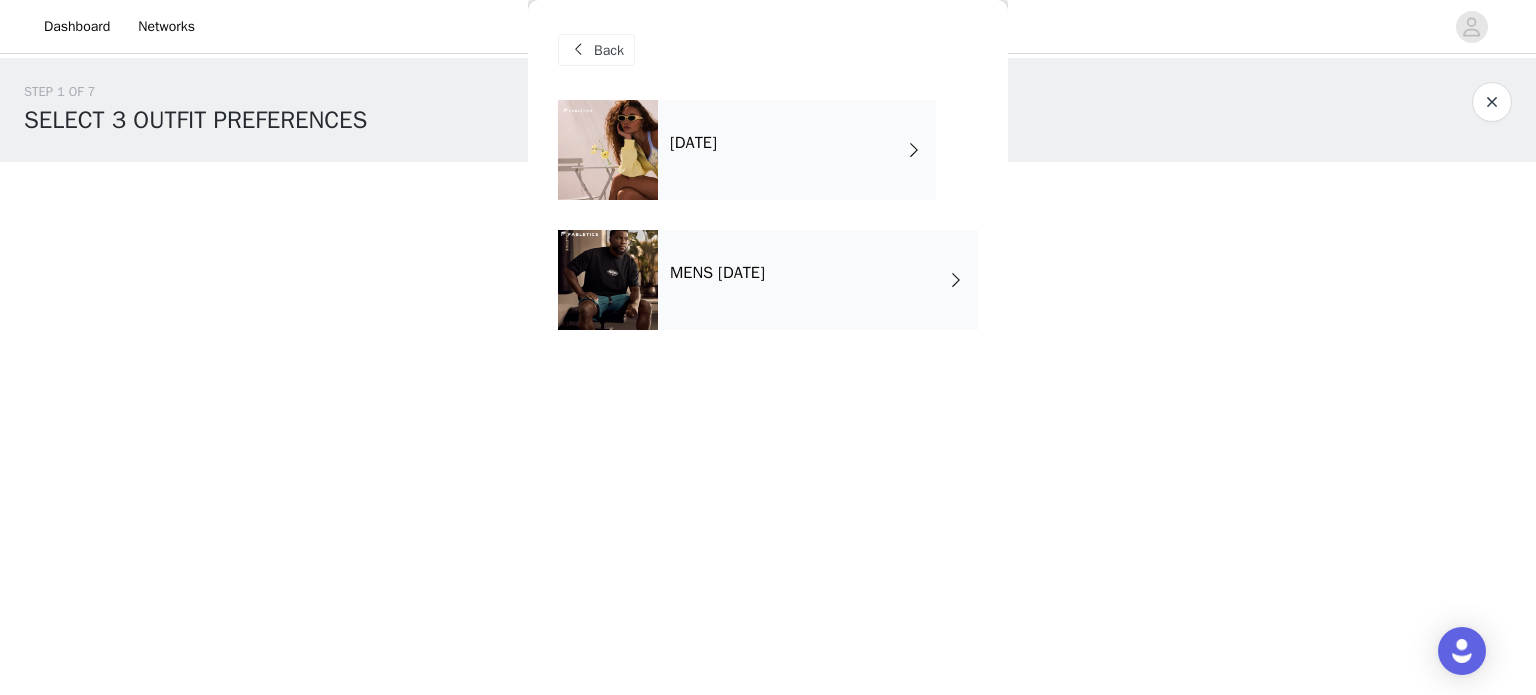 click on "[DATE]" at bounding box center (797, 150) 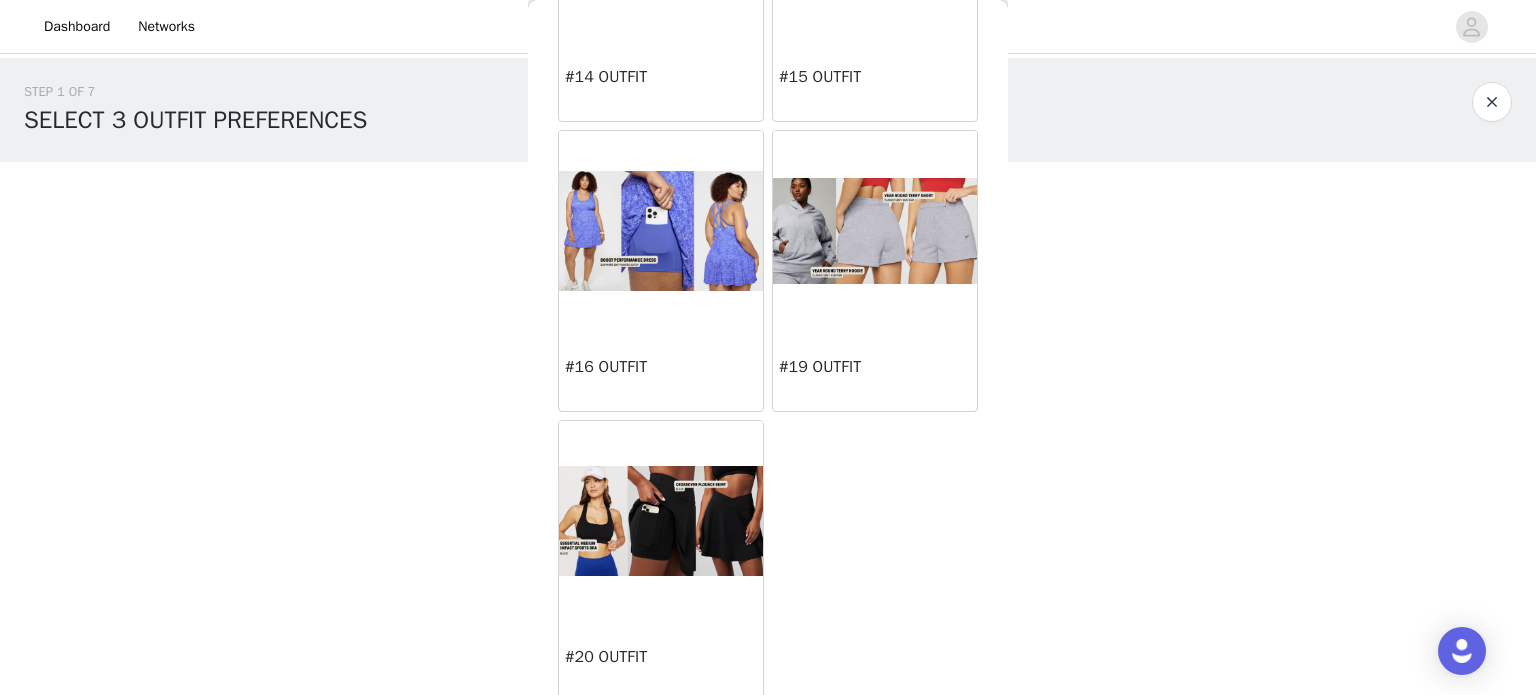 scroll, scrollTop: 1428, scrollLeft: 0, axis: vertical 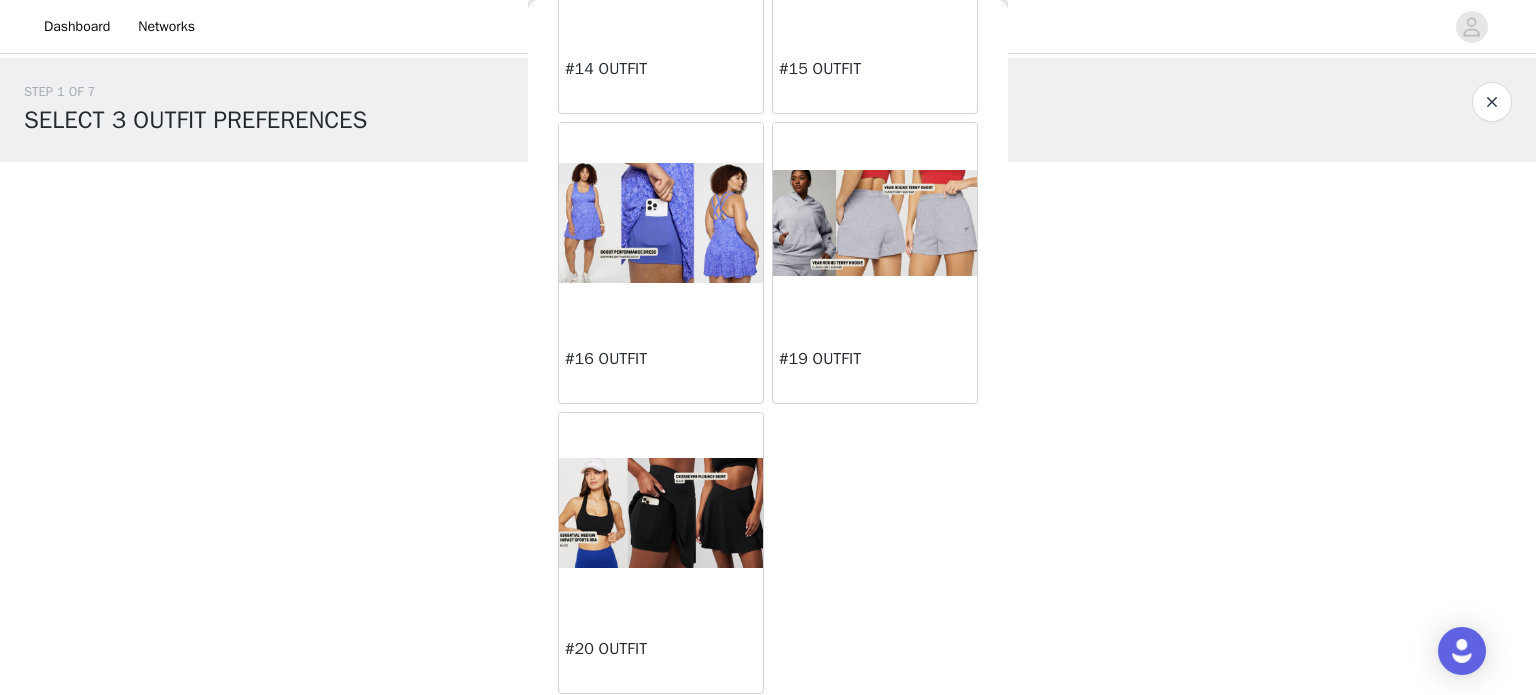 click at bounding box center [661, 223] 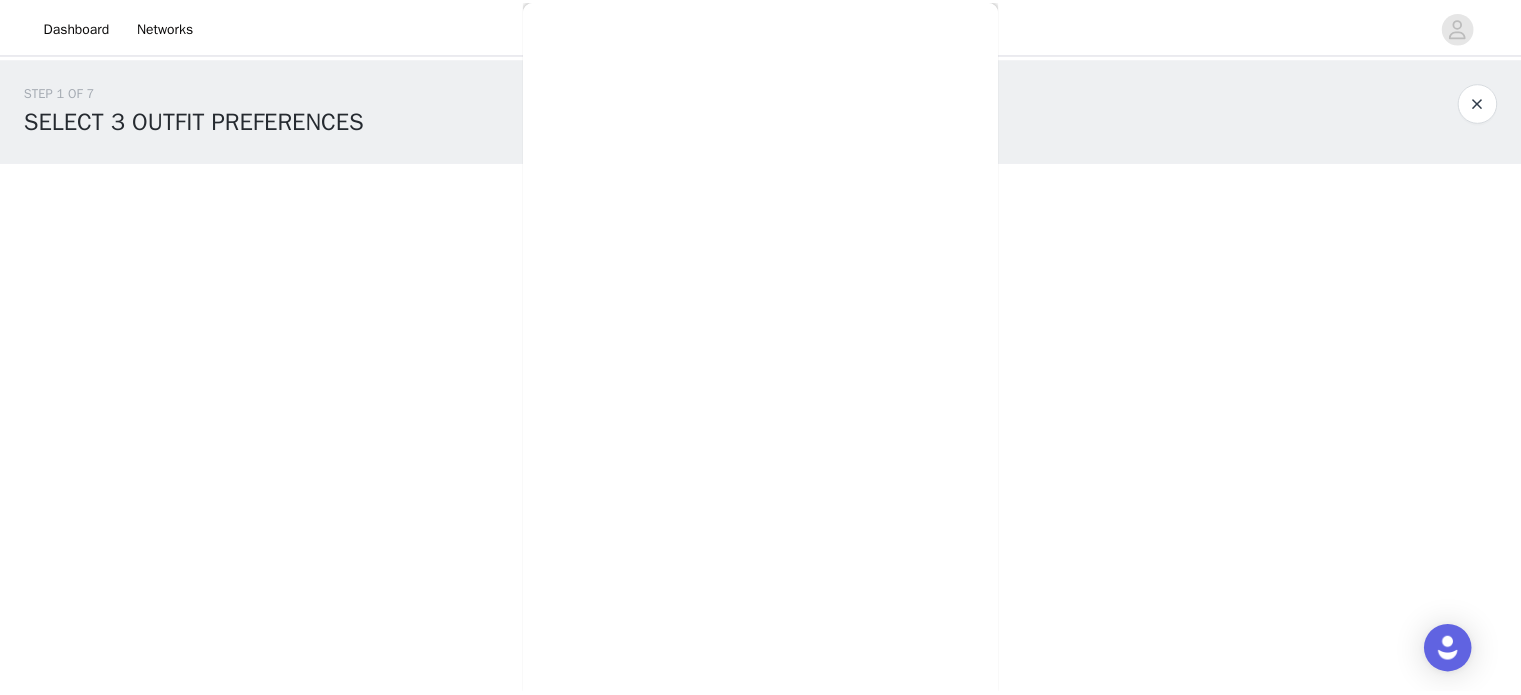 scroll, scrollTop: 49, scrollLeft: 0, axis: vertical 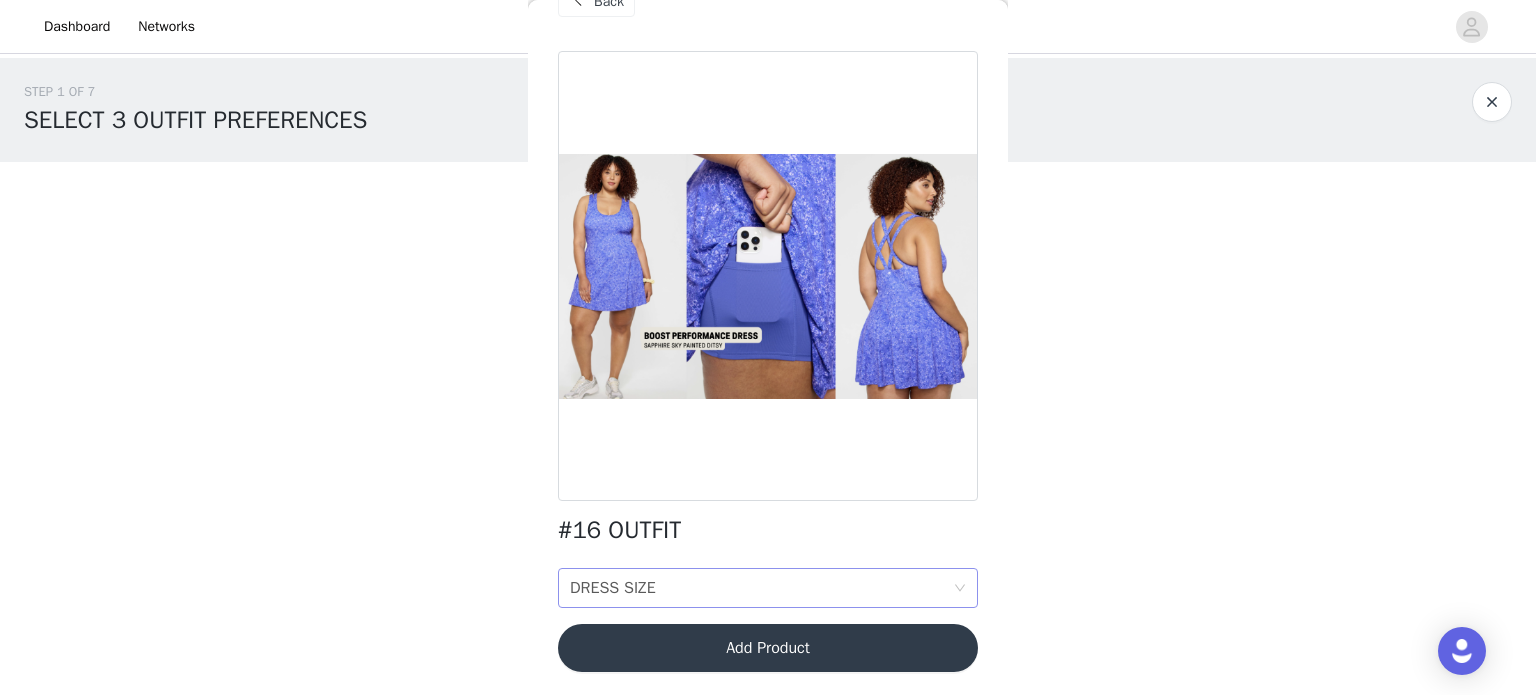 click on "DRESS SIZE DRESS SIZE" at bounding box center (761, 588) 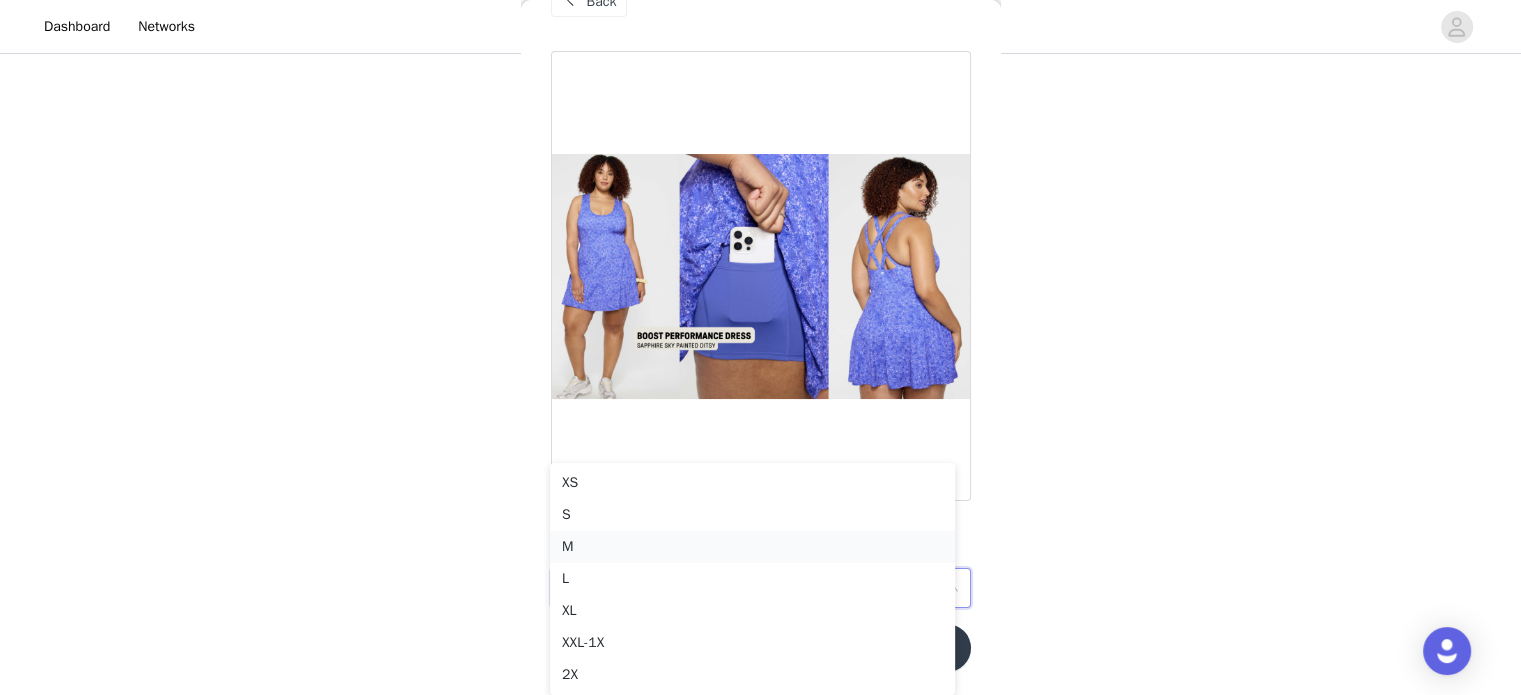 click on "M" at bounding box center (752, 547) 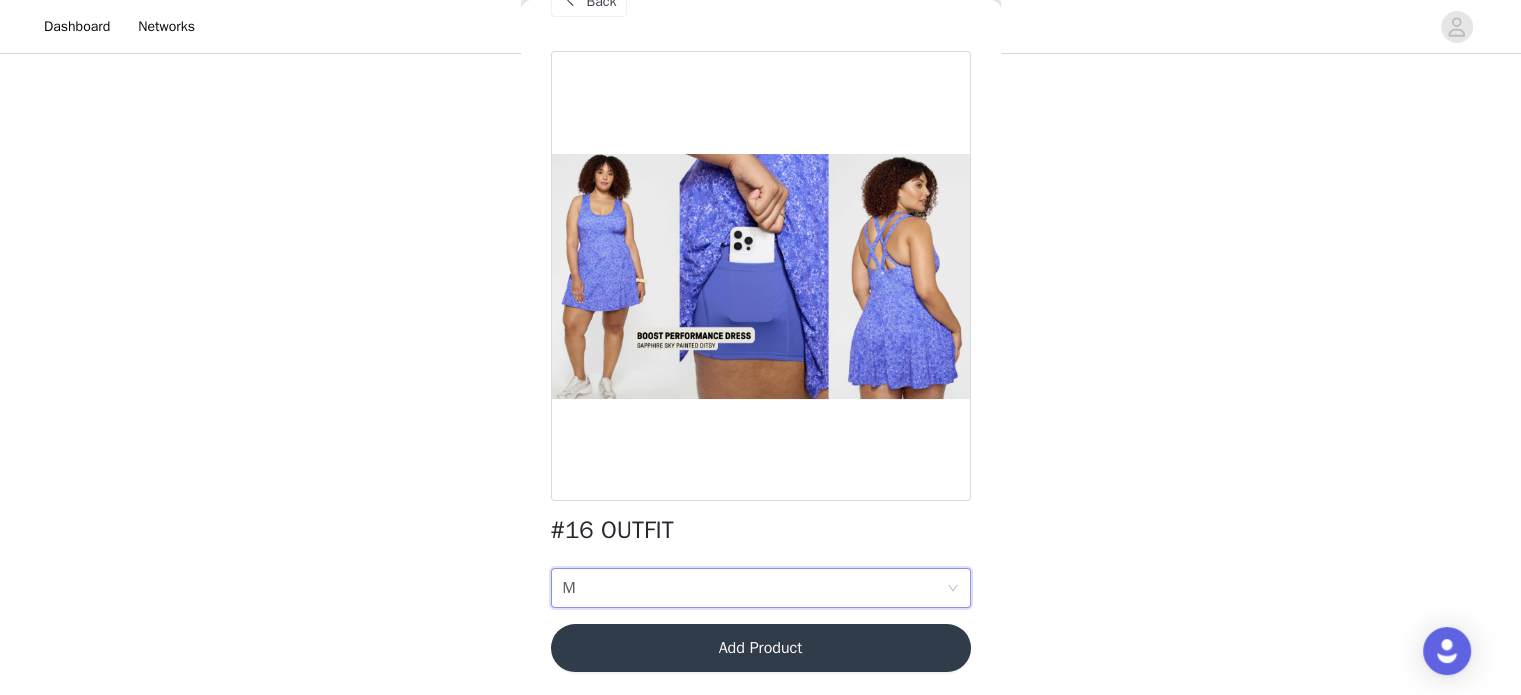 scroll, scrollTop: 0, scrollLeft: 0, axis: both 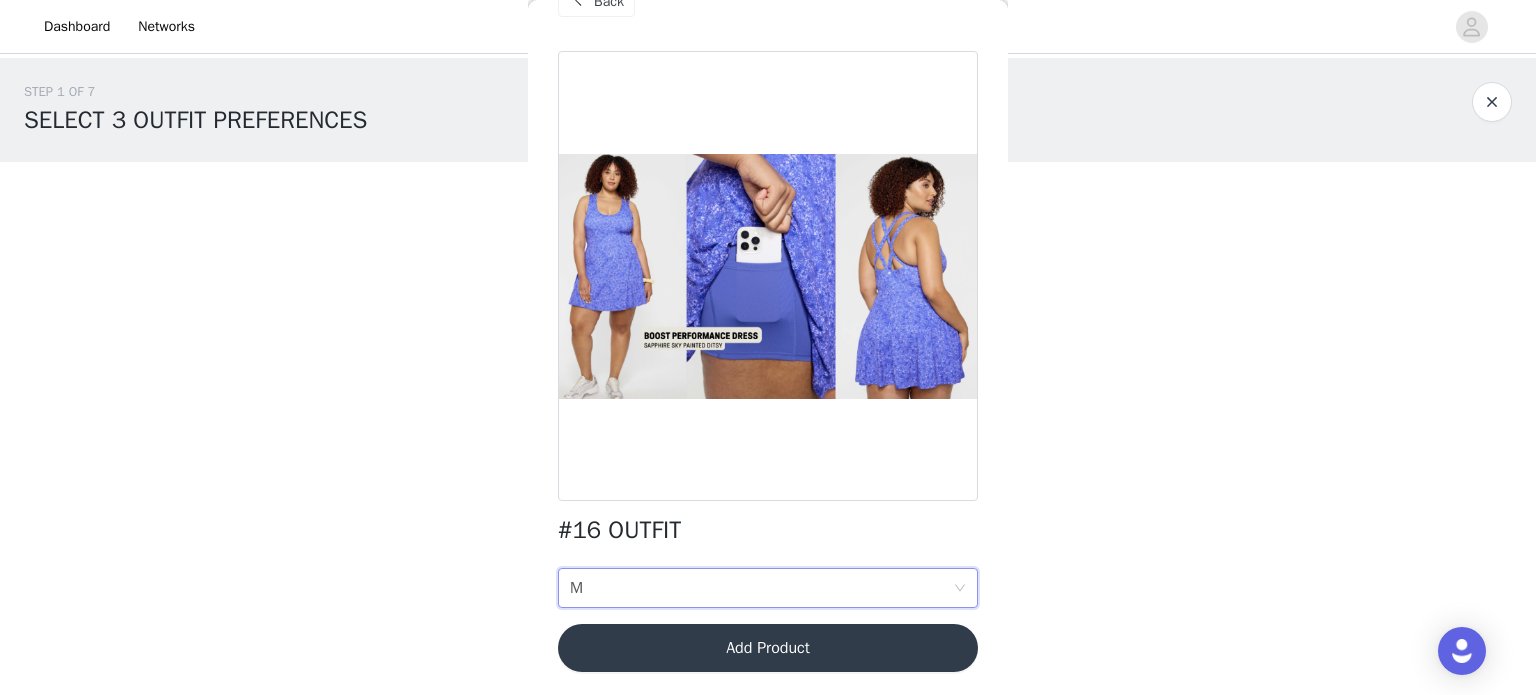 click on "Add Product" at bounding box center [768, 648] 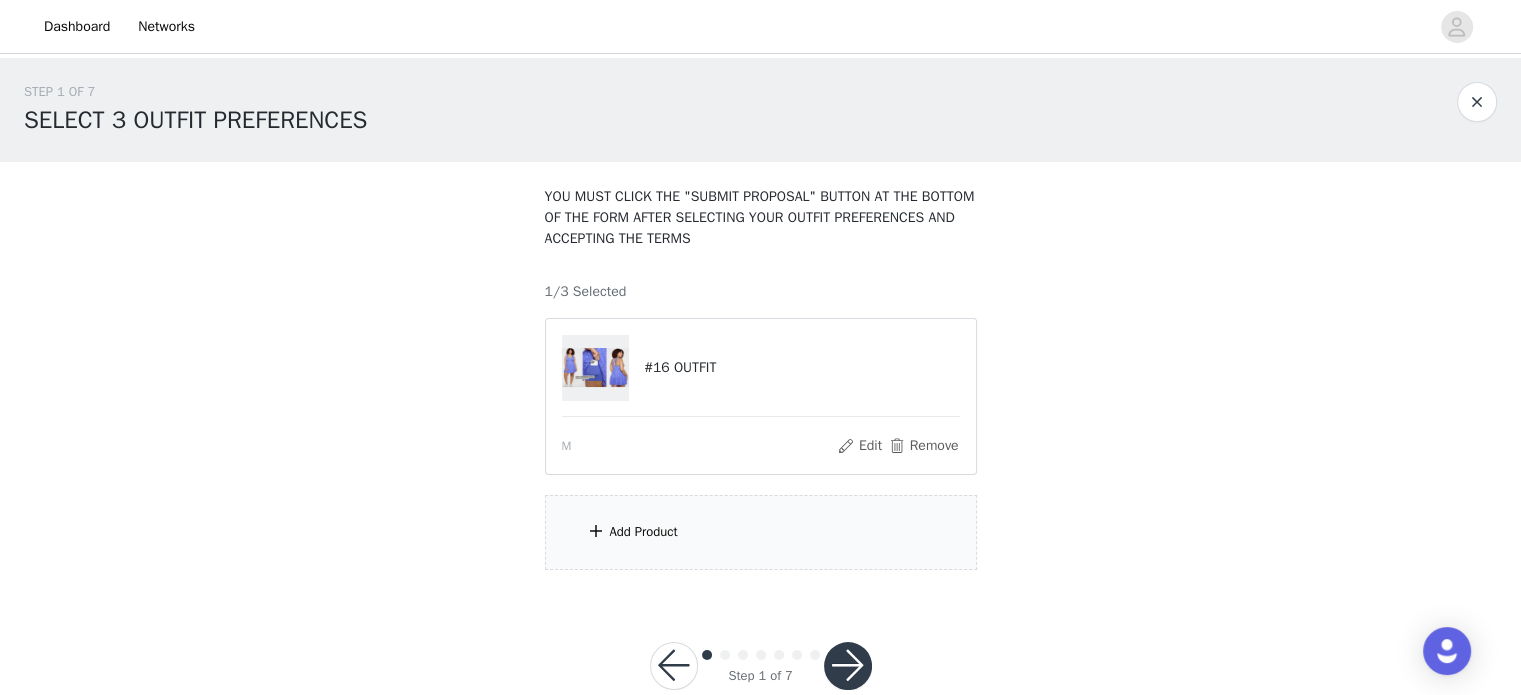 click on "Add Product" at bounding box center [761, 532] 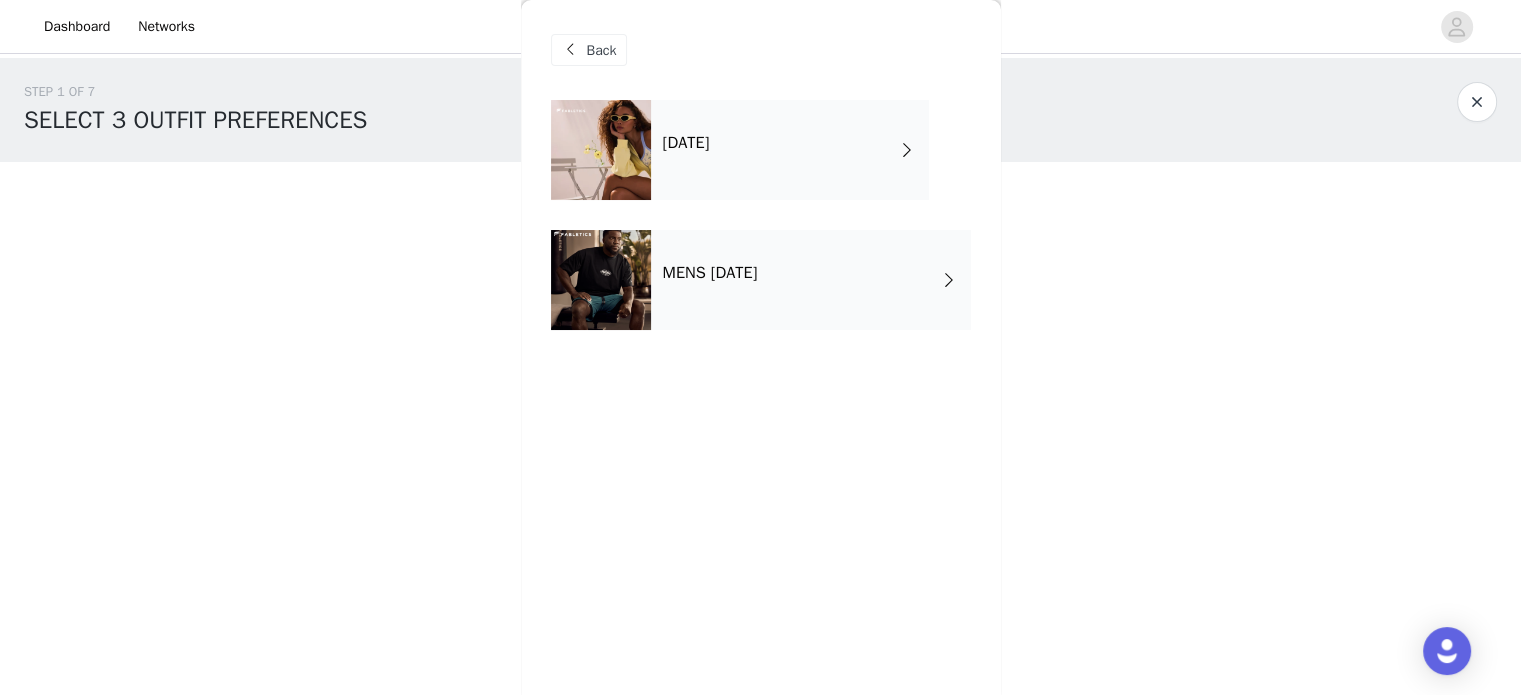 click on "[DATE]" at bounding box center [790, 150] 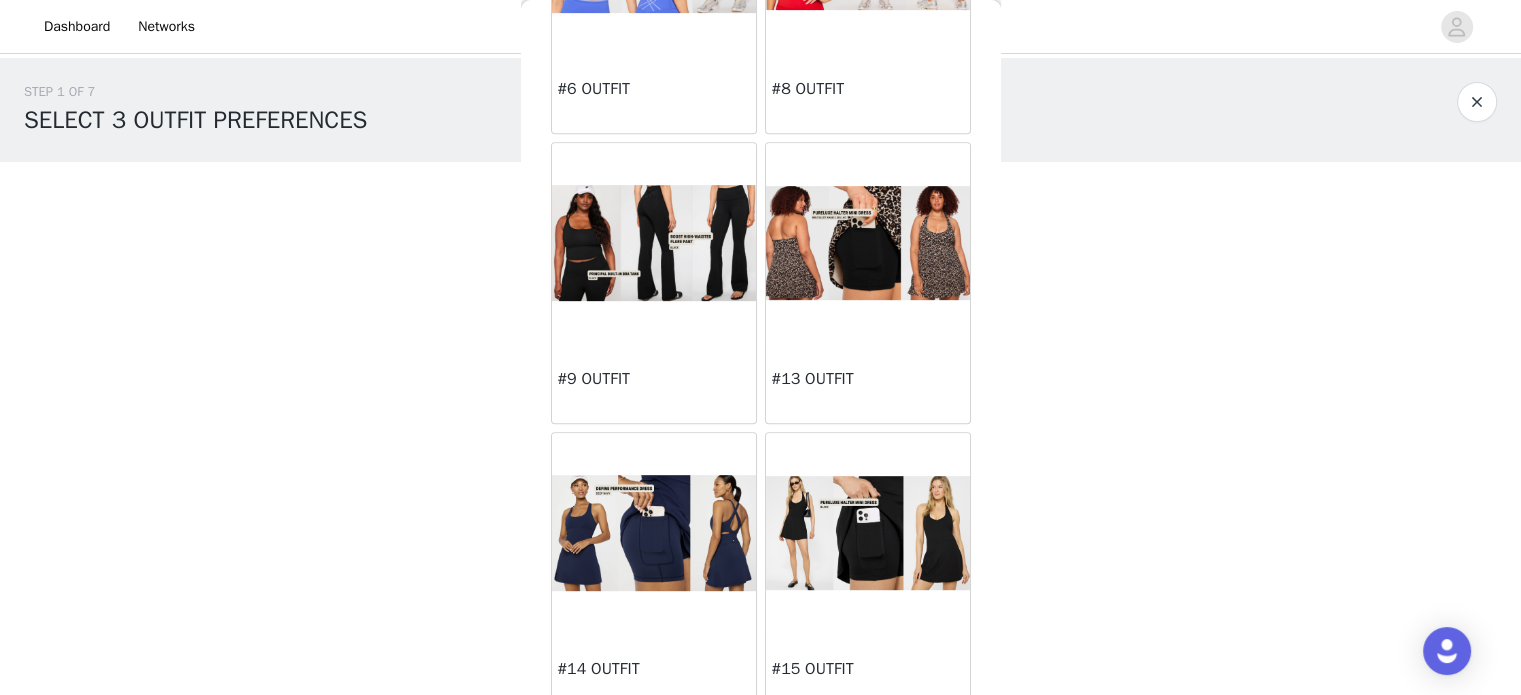 scroll, scrollTop: 728, scrollLeft: 0, axis: vertical 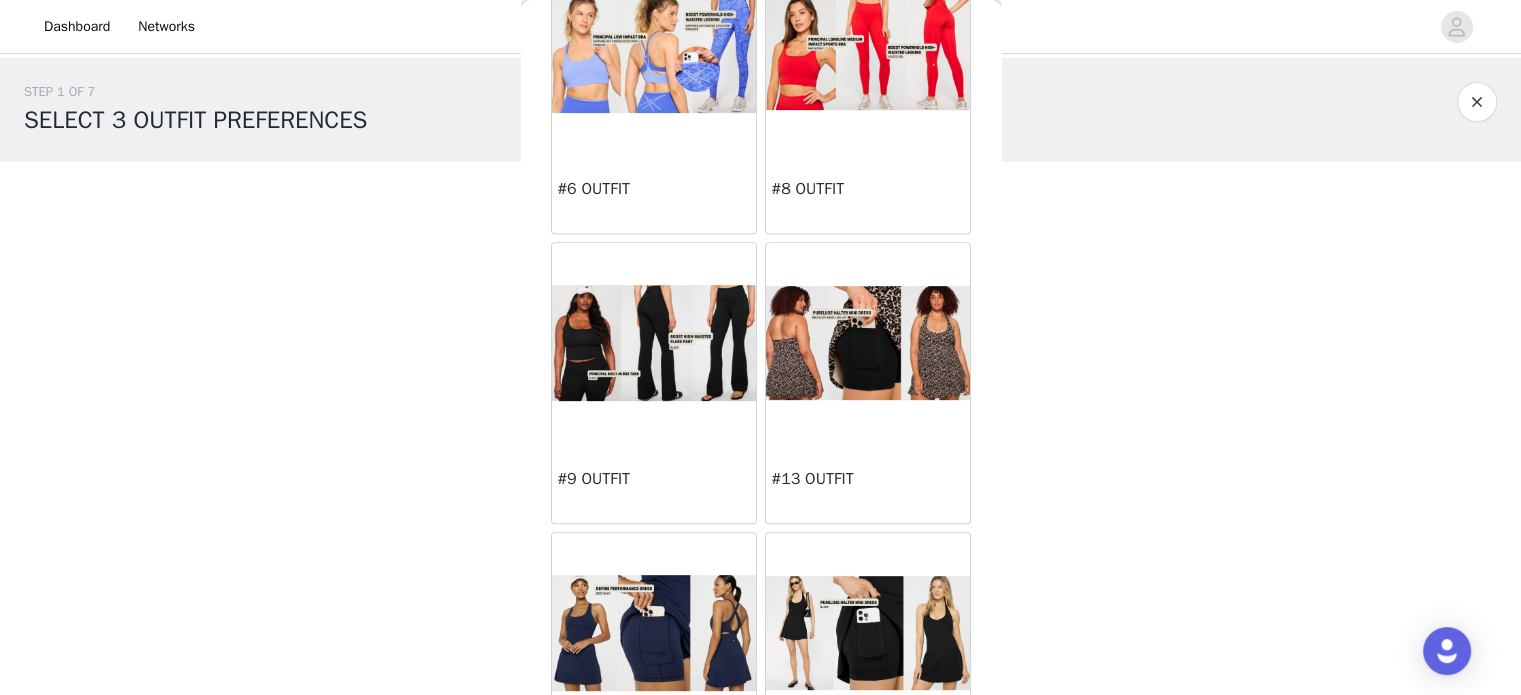 click at bounding box center (868, 53) 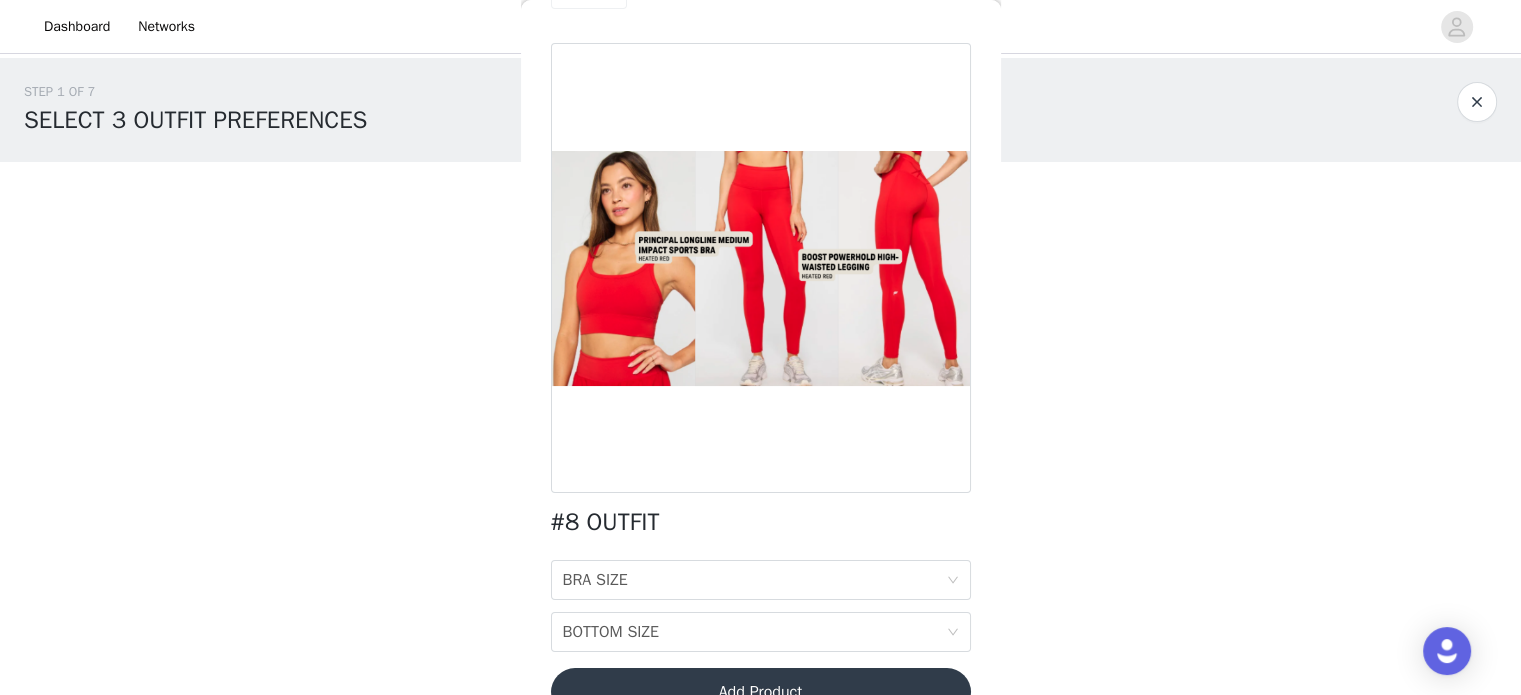 scroll, scrollTop: 101, scrollLeft: 0, axis: vertical 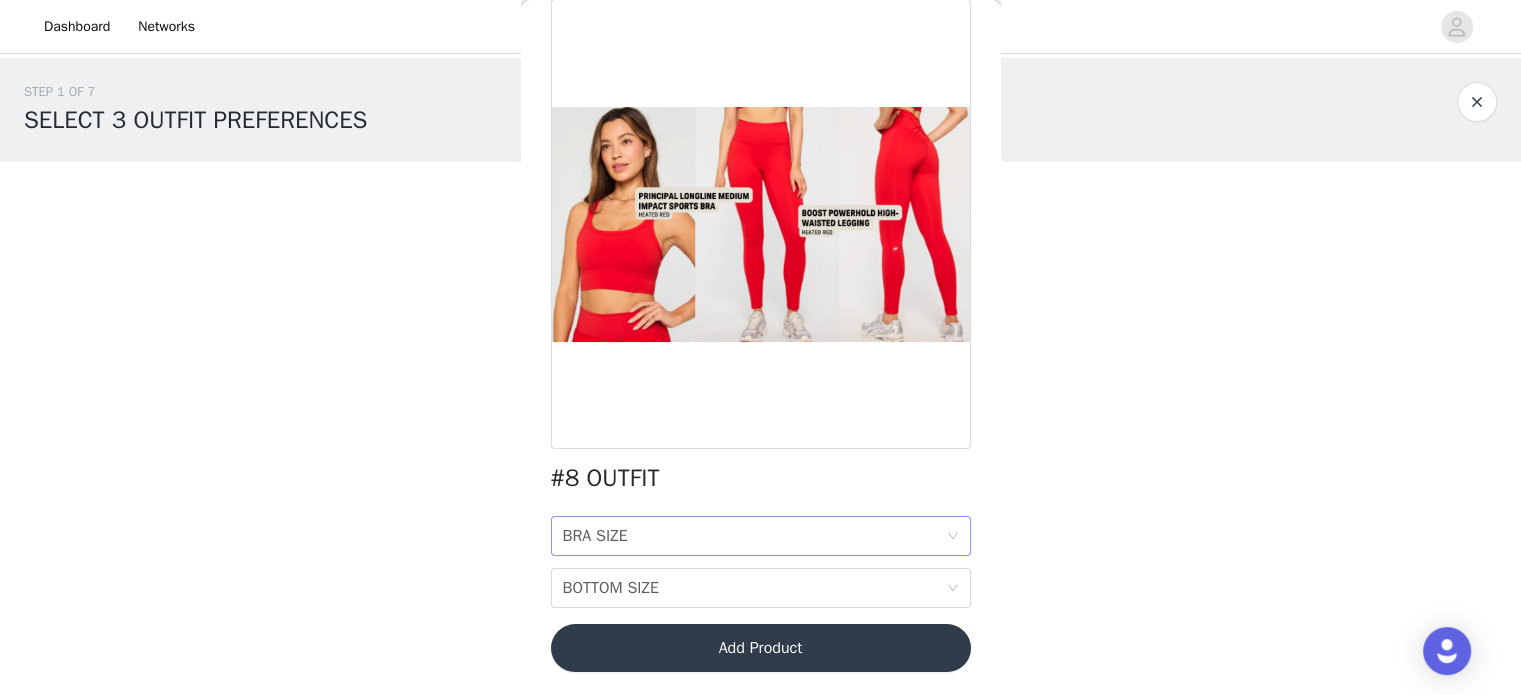click on "BRA SIZE" at bounding box center [595, 536] 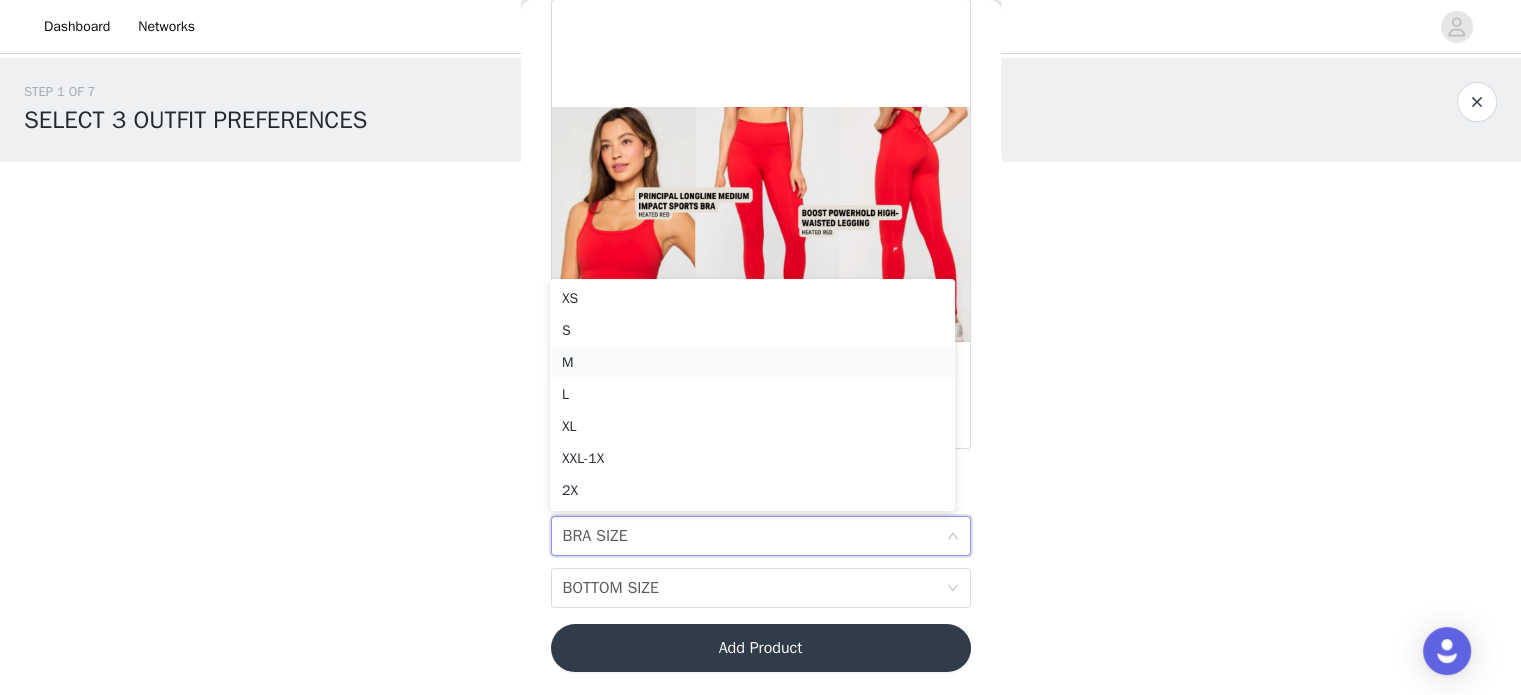 click on "M" at bounding box center (752, 363) 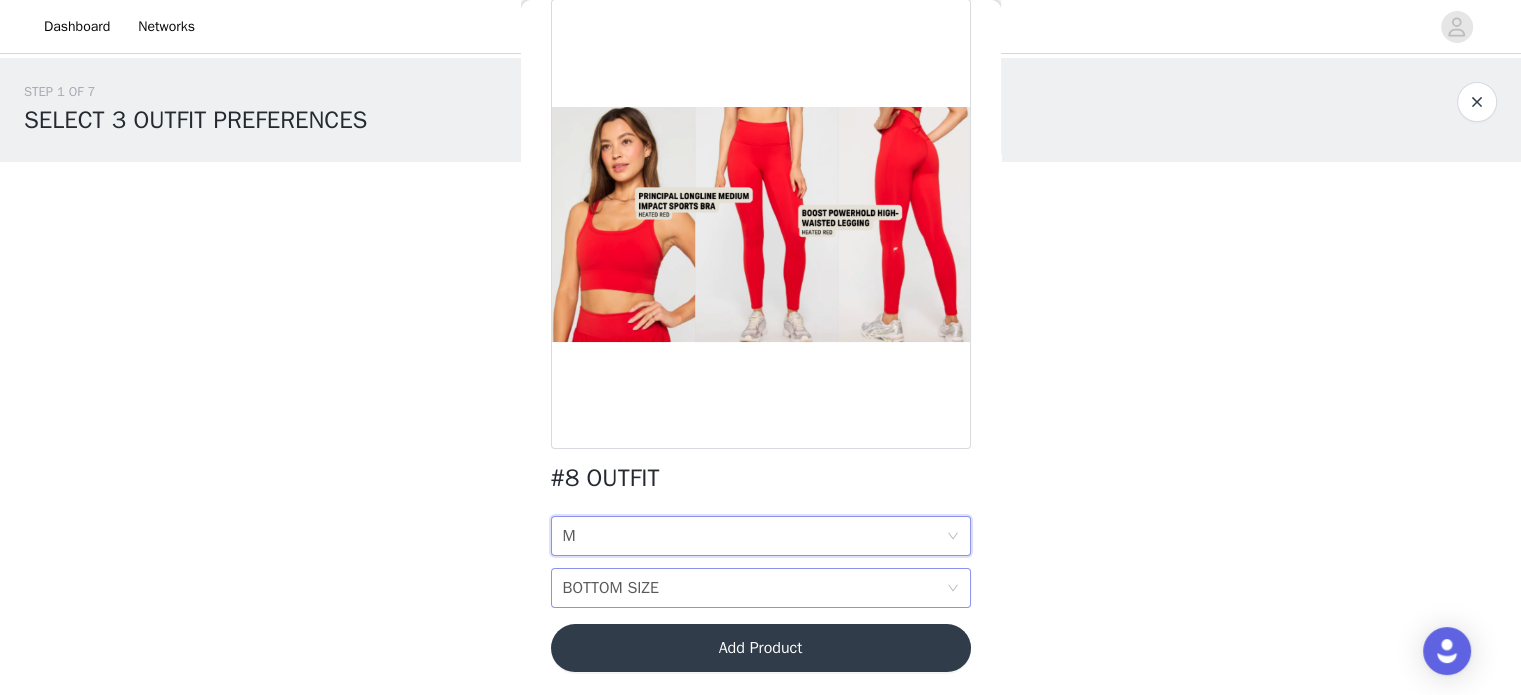 click on "BOTTOM SIZE BOTTOM SIZE" at bounding box center (754, 588) 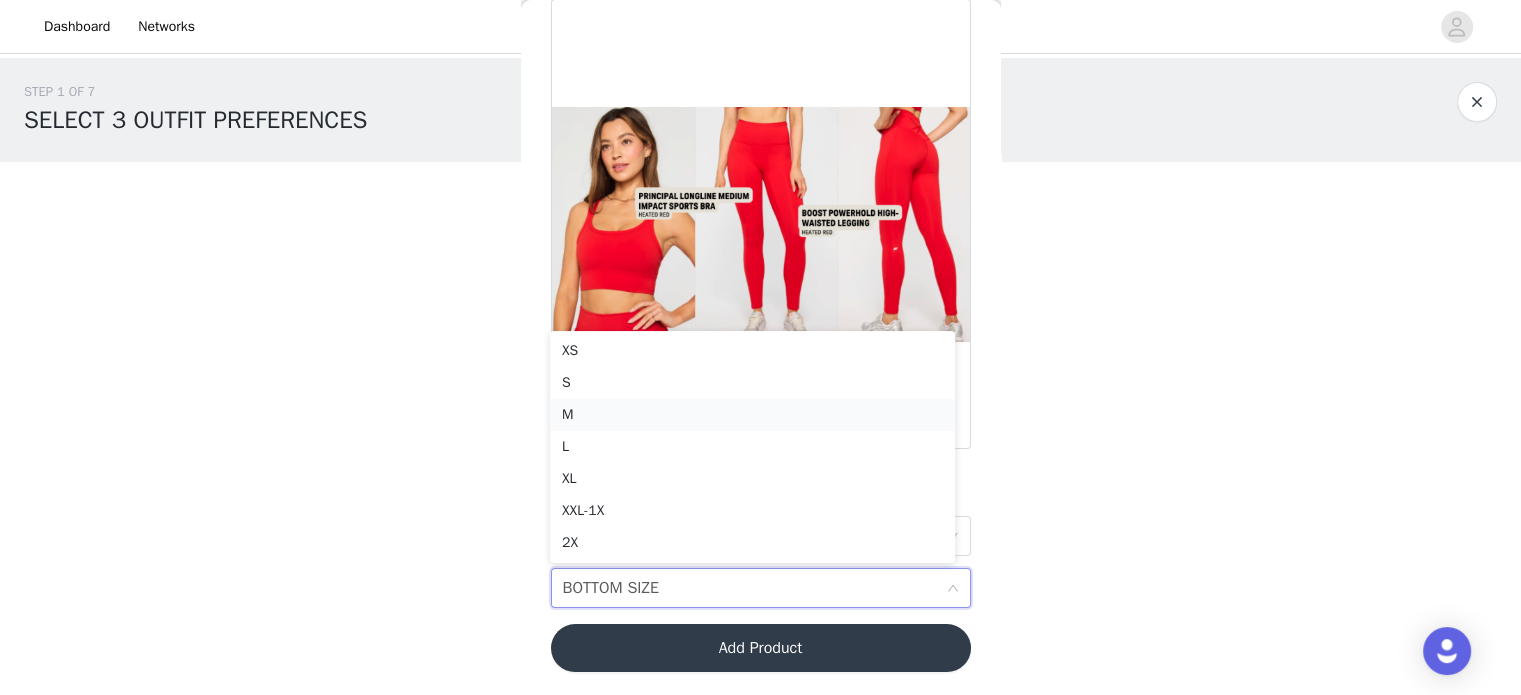 click on "M" at bounding box center (752, 415) 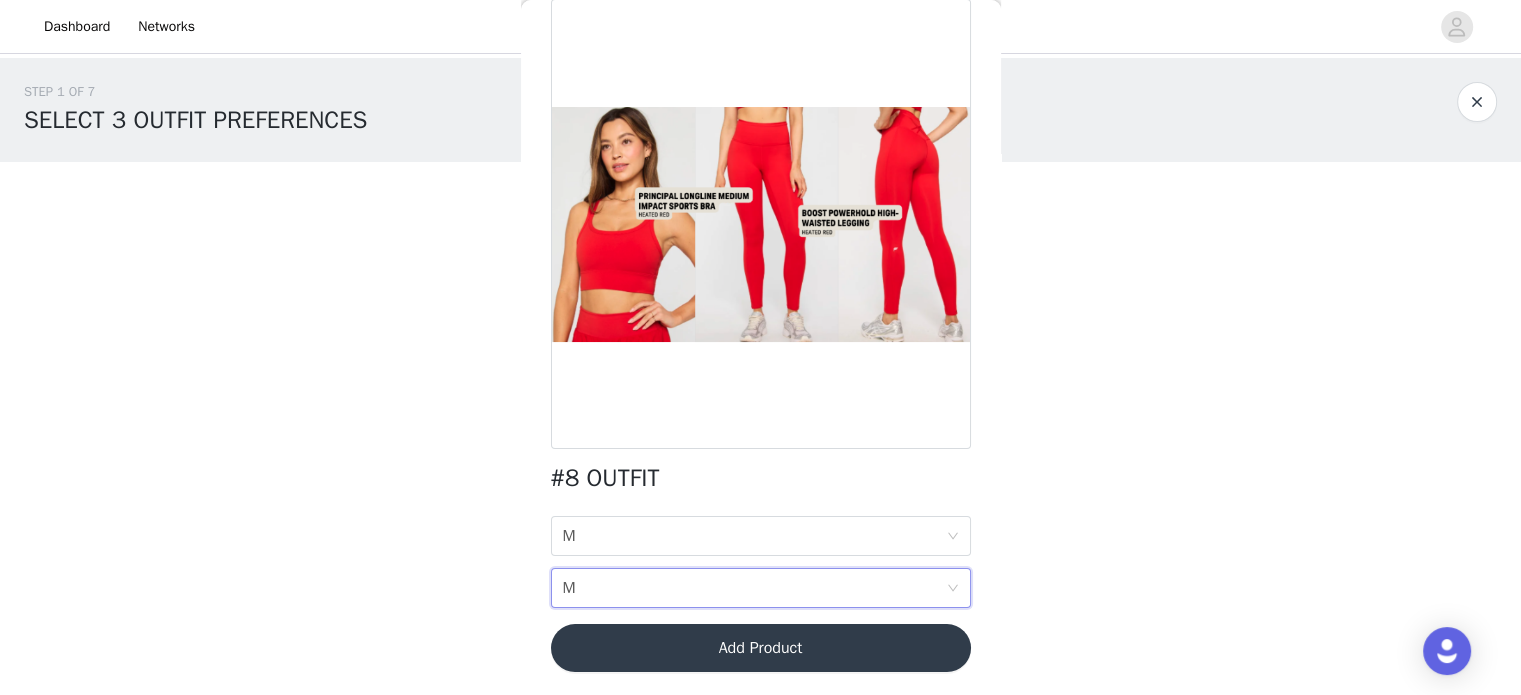 click on "Add Product" at bounding box center [761, 648] 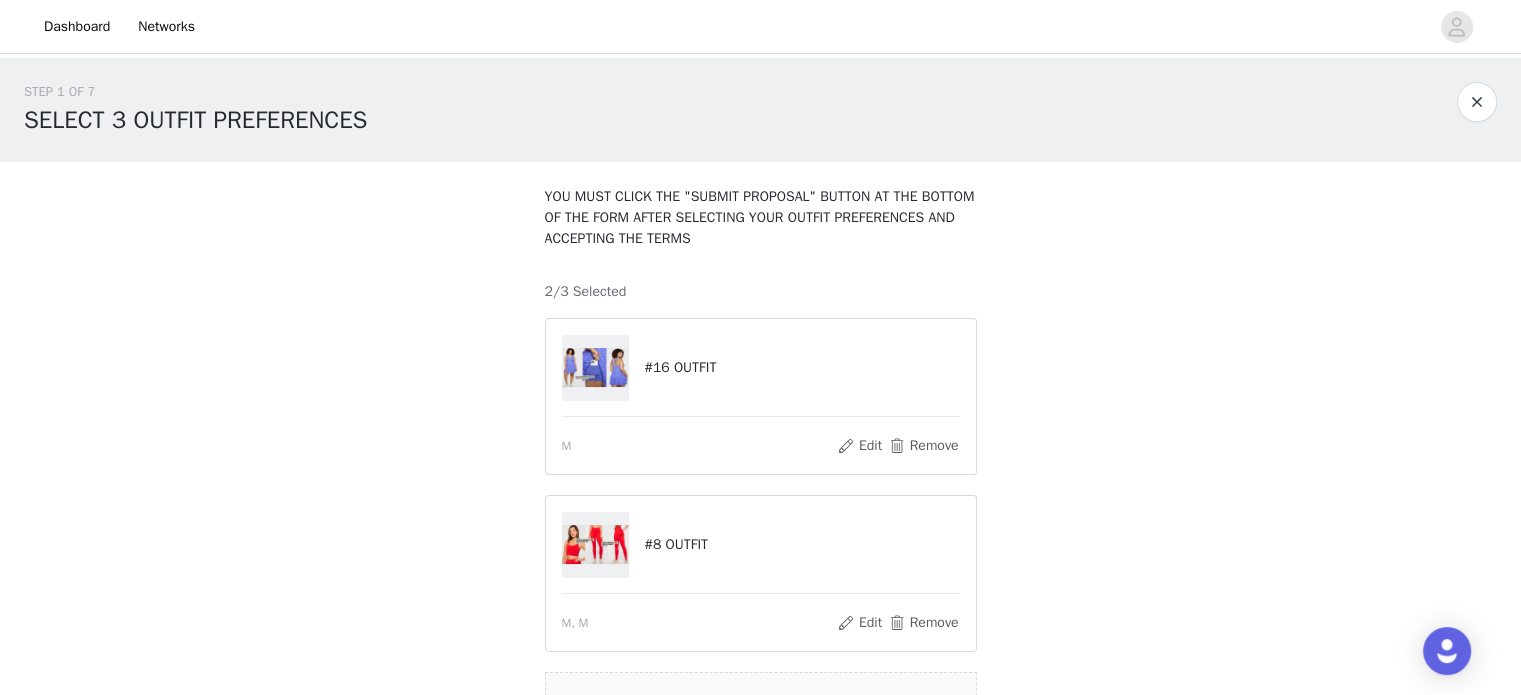 scroll, scrollTop: 218, scrollLeft: 0, axis: vertical 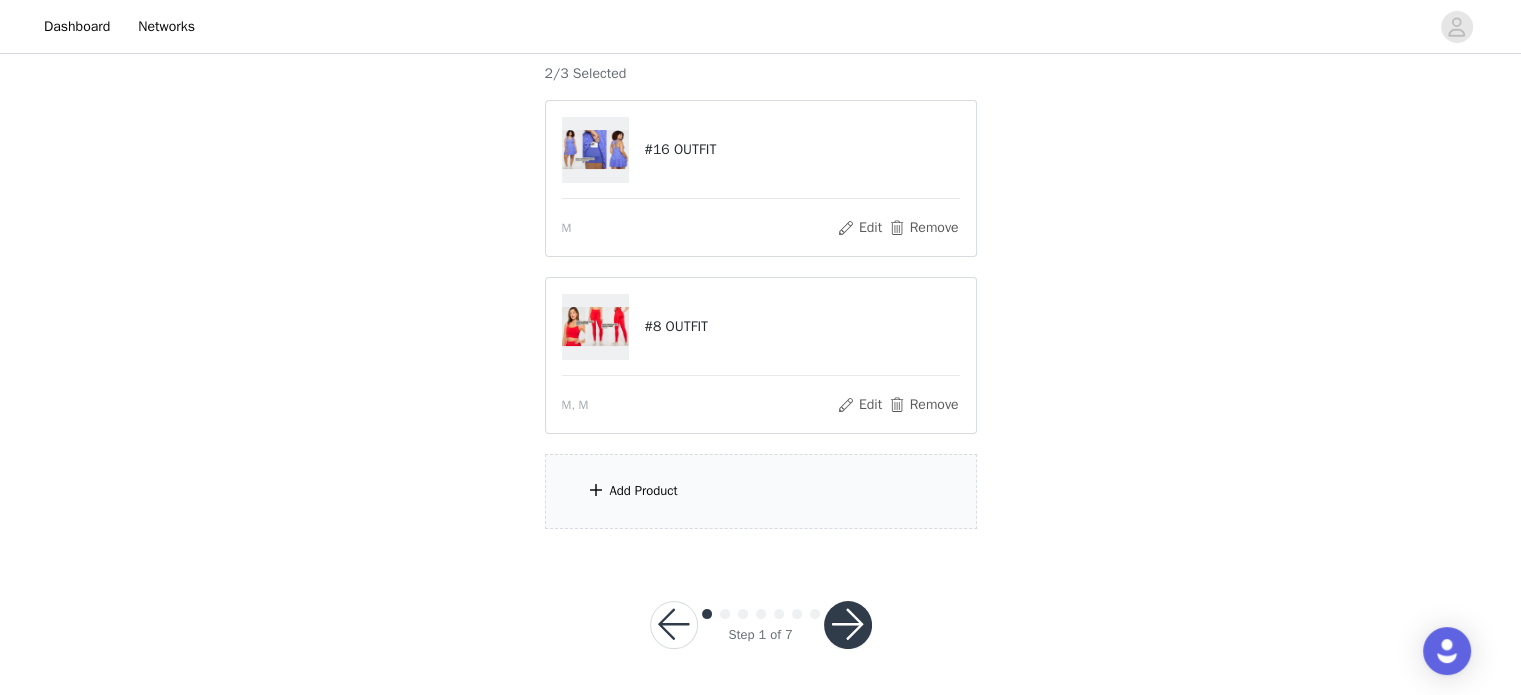 click on "Add Product" at bounding box center (644, 491) 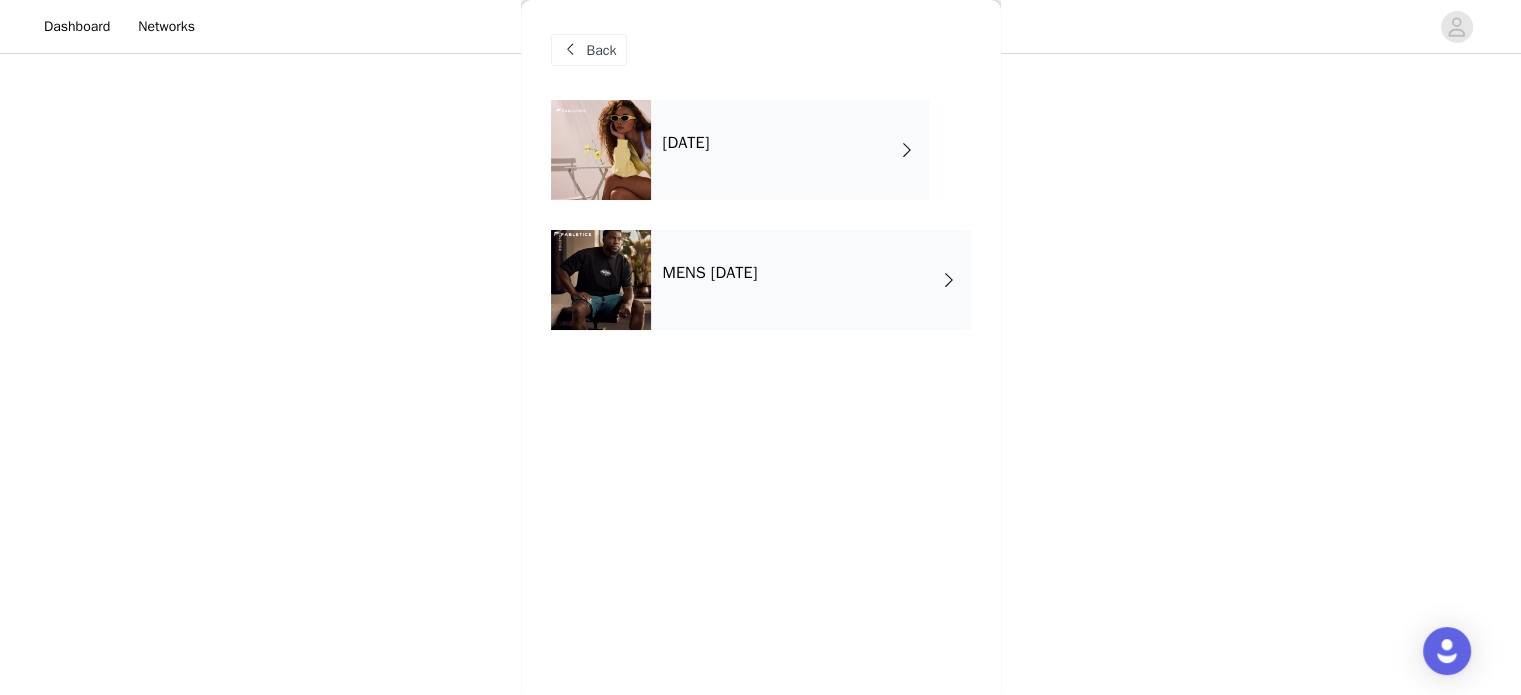 click on "[DATE]" at bounding box center (790, 150) 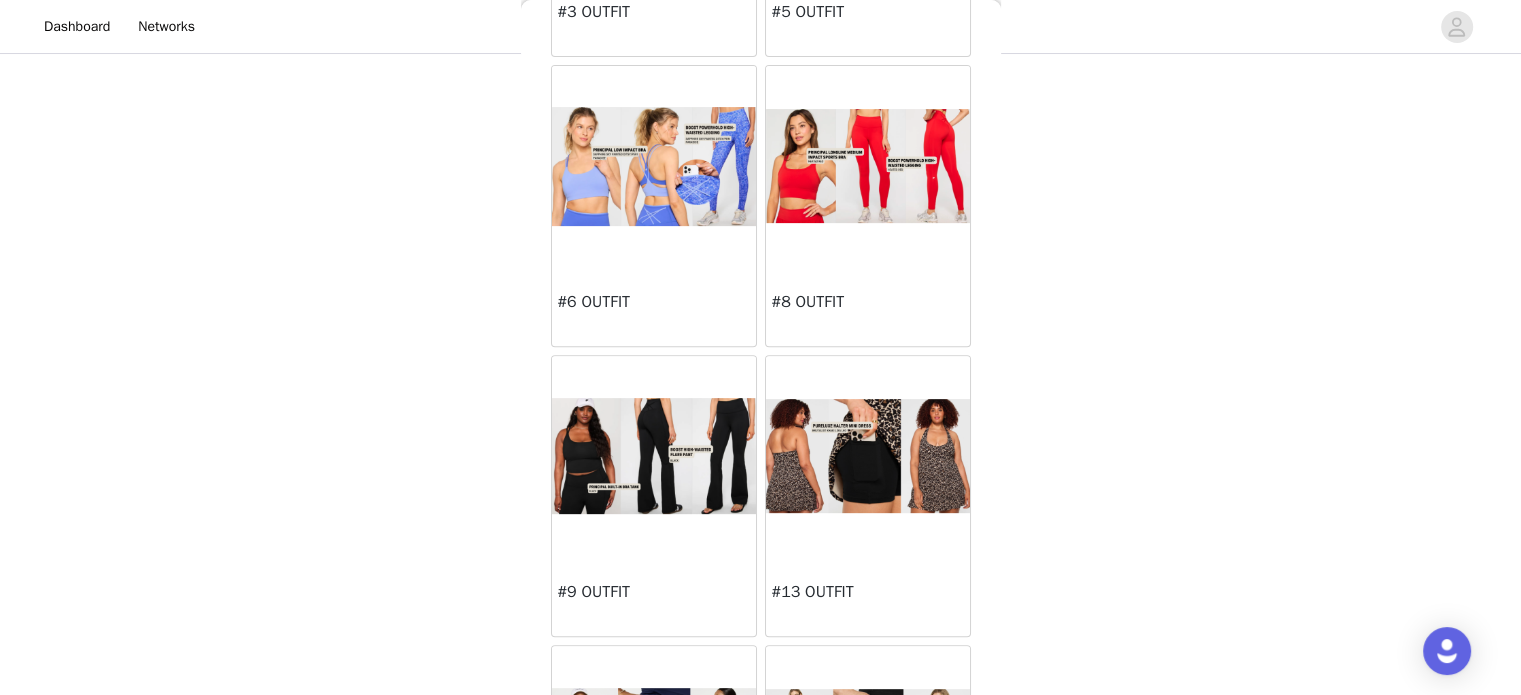 scroll, scrollTop: 428, scrollLeft: 0, axis: vertical 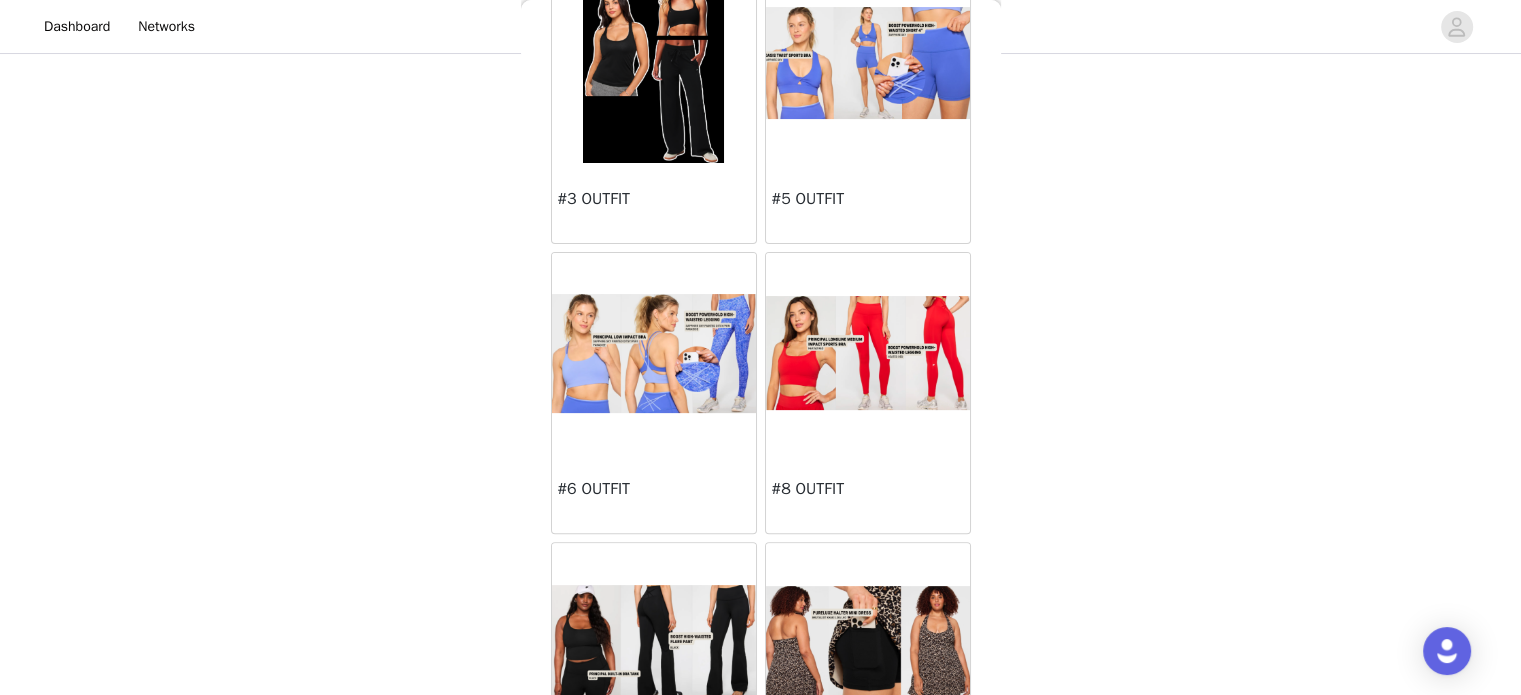click at bounding box center (654, 353) 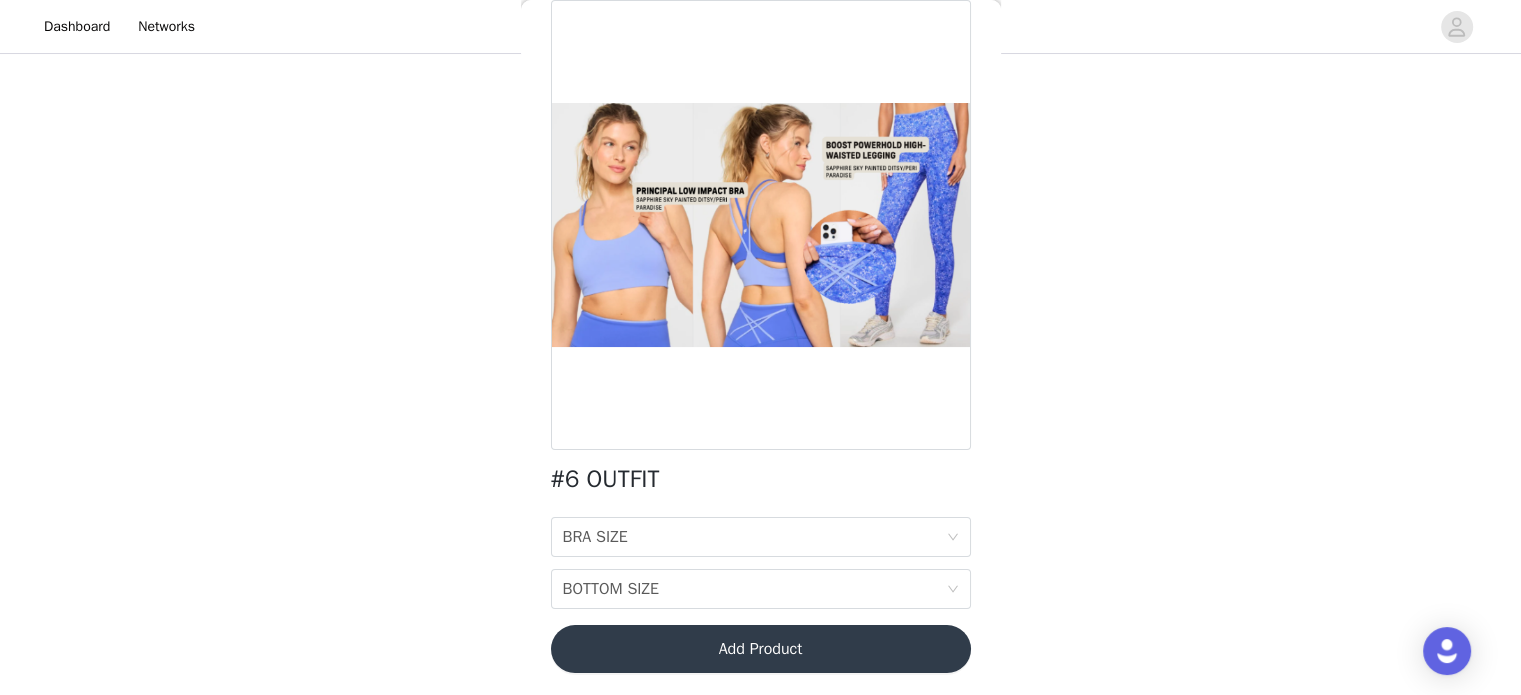 scroll, scrollTop: 101, scrollLeft: 0, axis: vertical 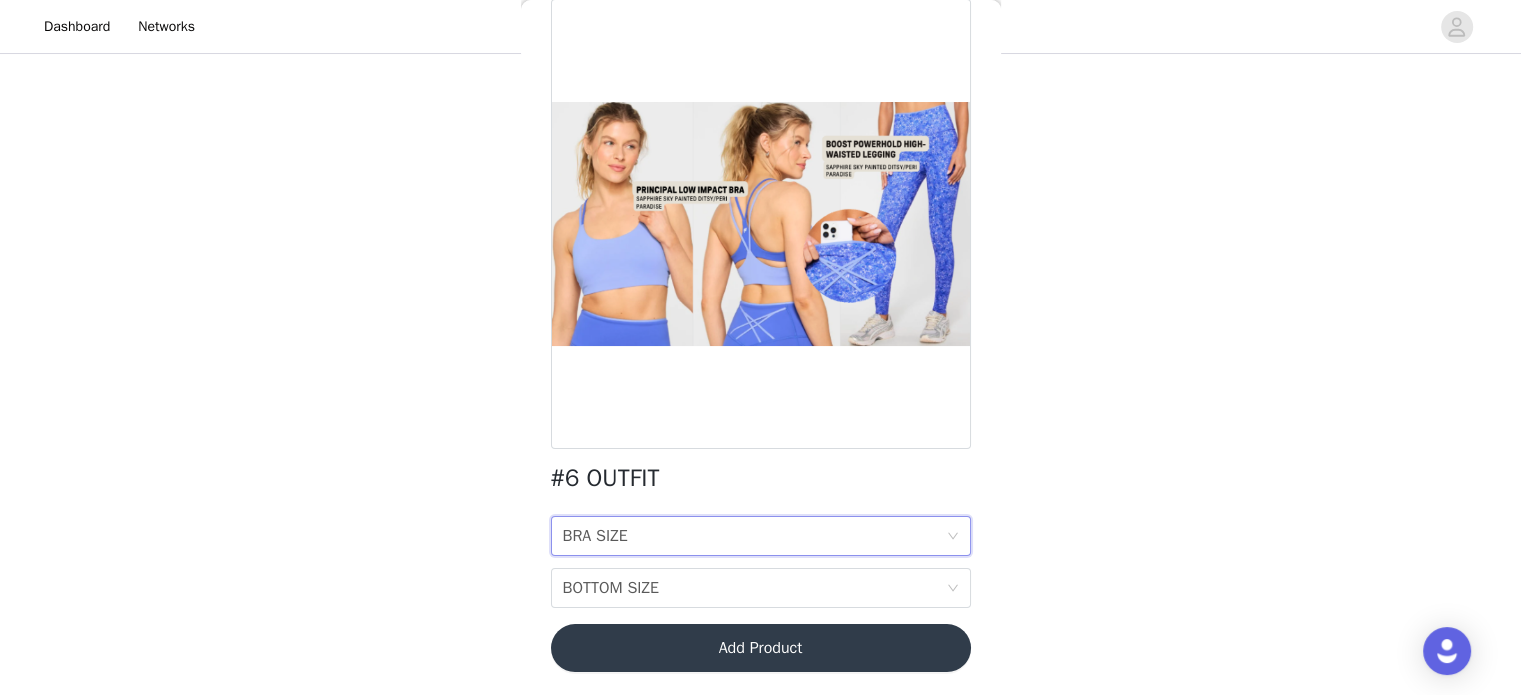 click on "BRA SIZE BRA SIZE" at bounding box center (754, 536) 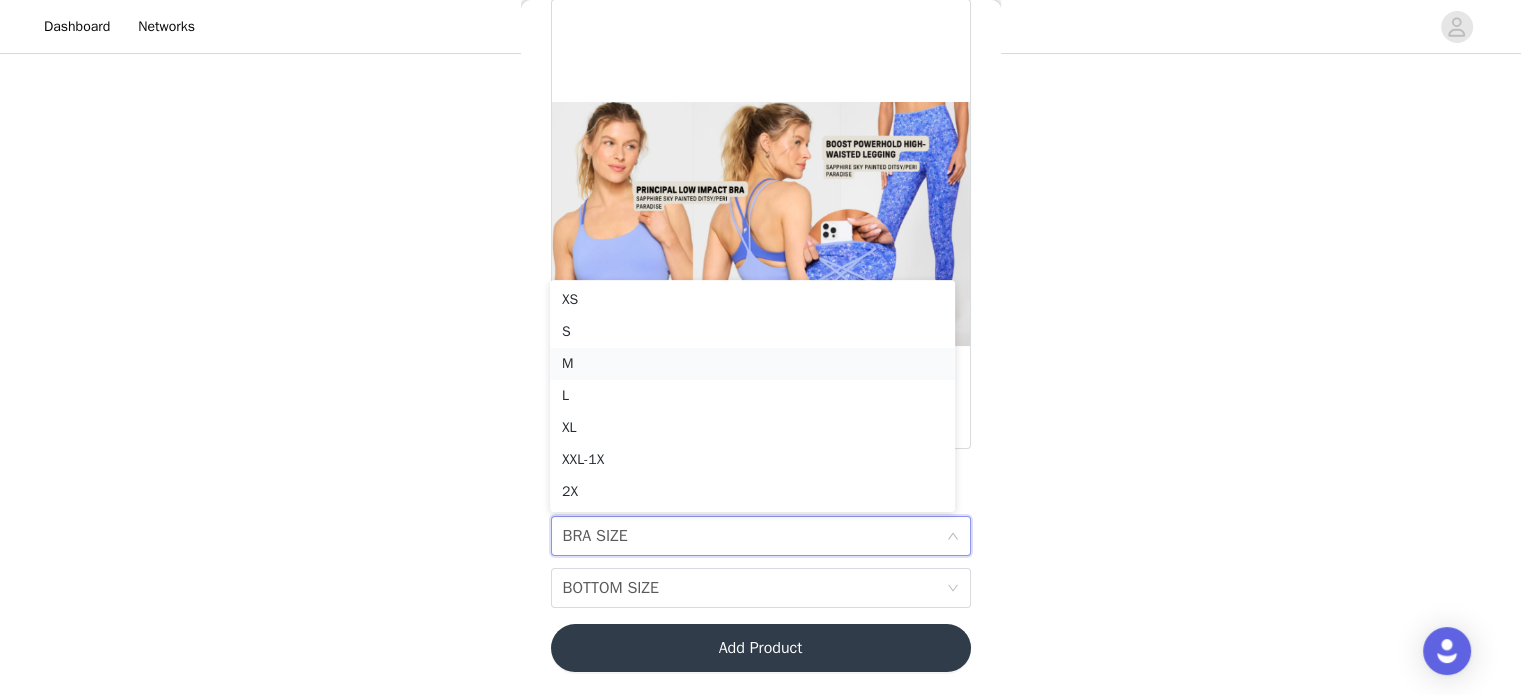 click on "M" at bounding box center [752, 364] 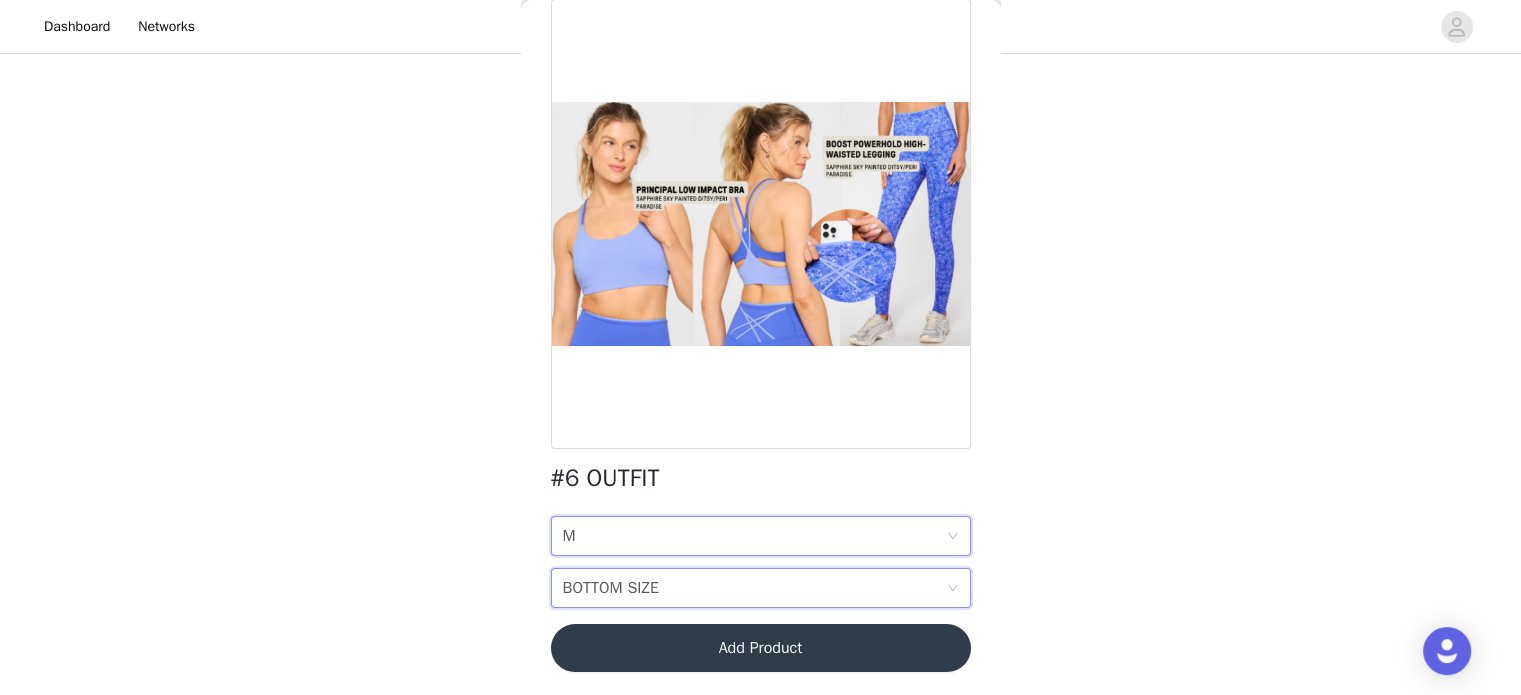 click on "BOTTOM SIZE BOTTOM SIZE" at bounding box center (754, 588) 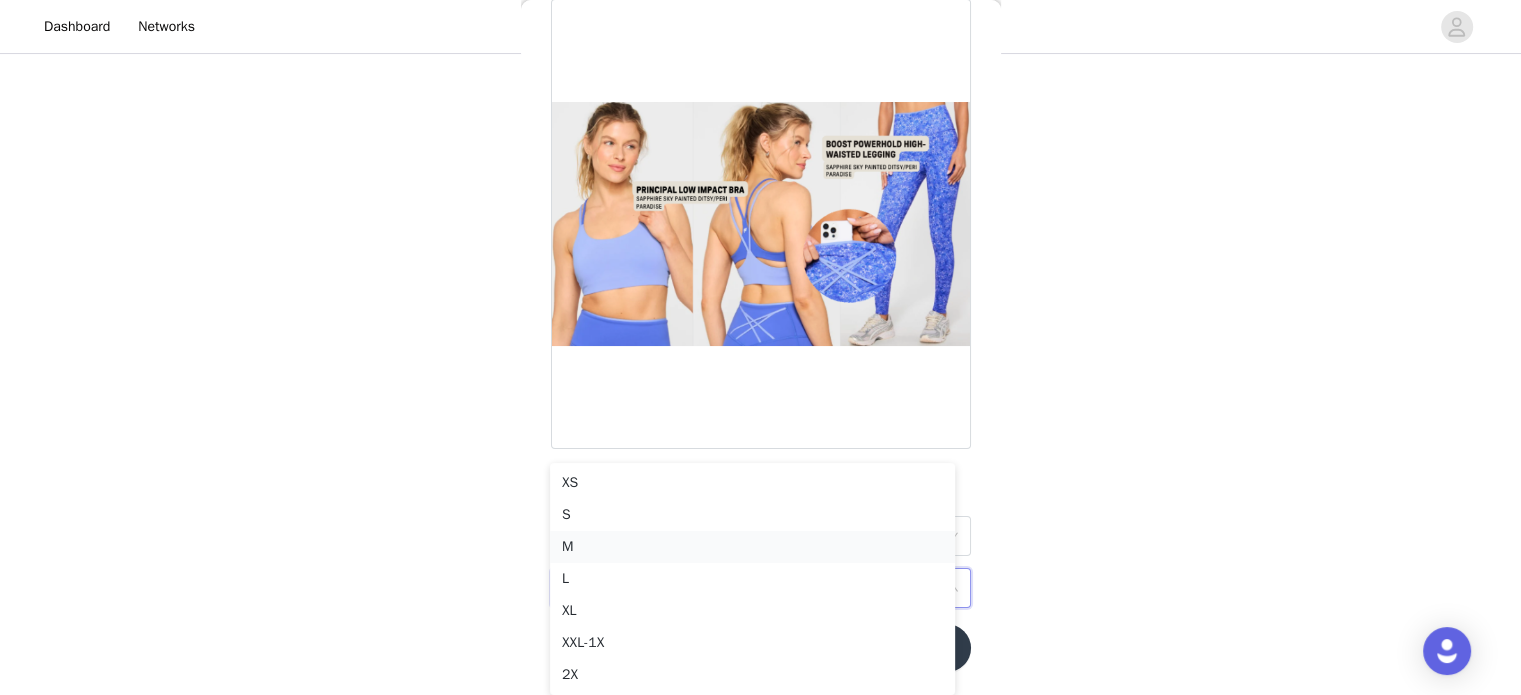 click on "M" at bounding box center (752, 547) 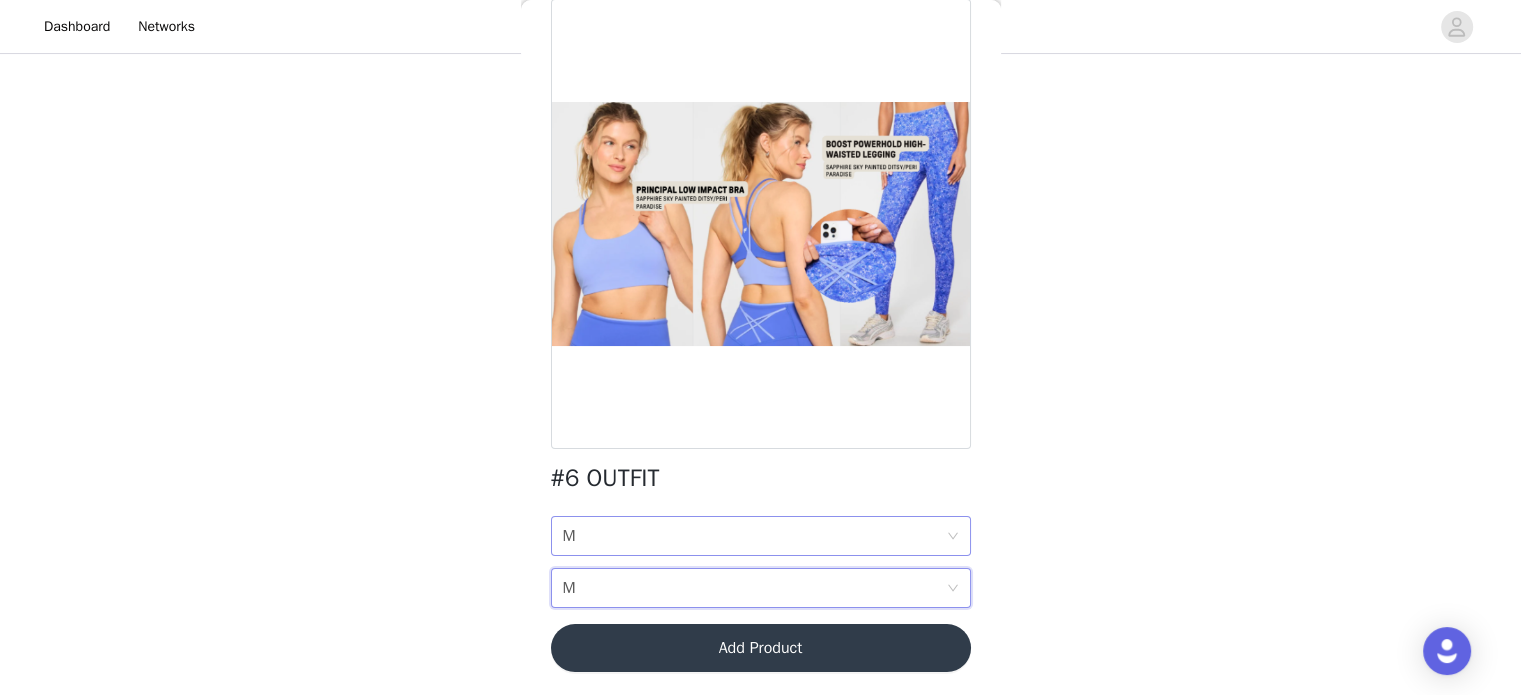 scroll, scrollTop: 218, scrollLeft: 0, axis: vertical 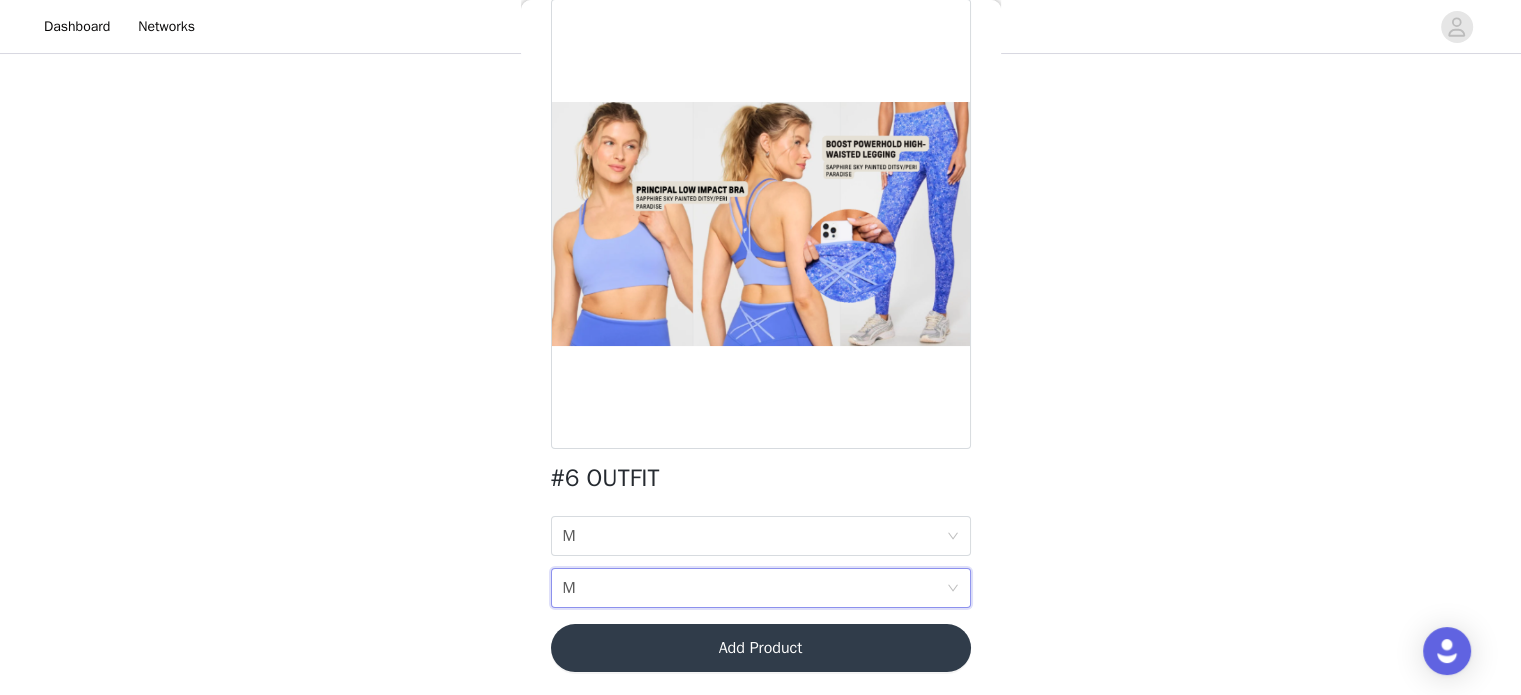 click on "Add Product" at bounding box center [761, 648] 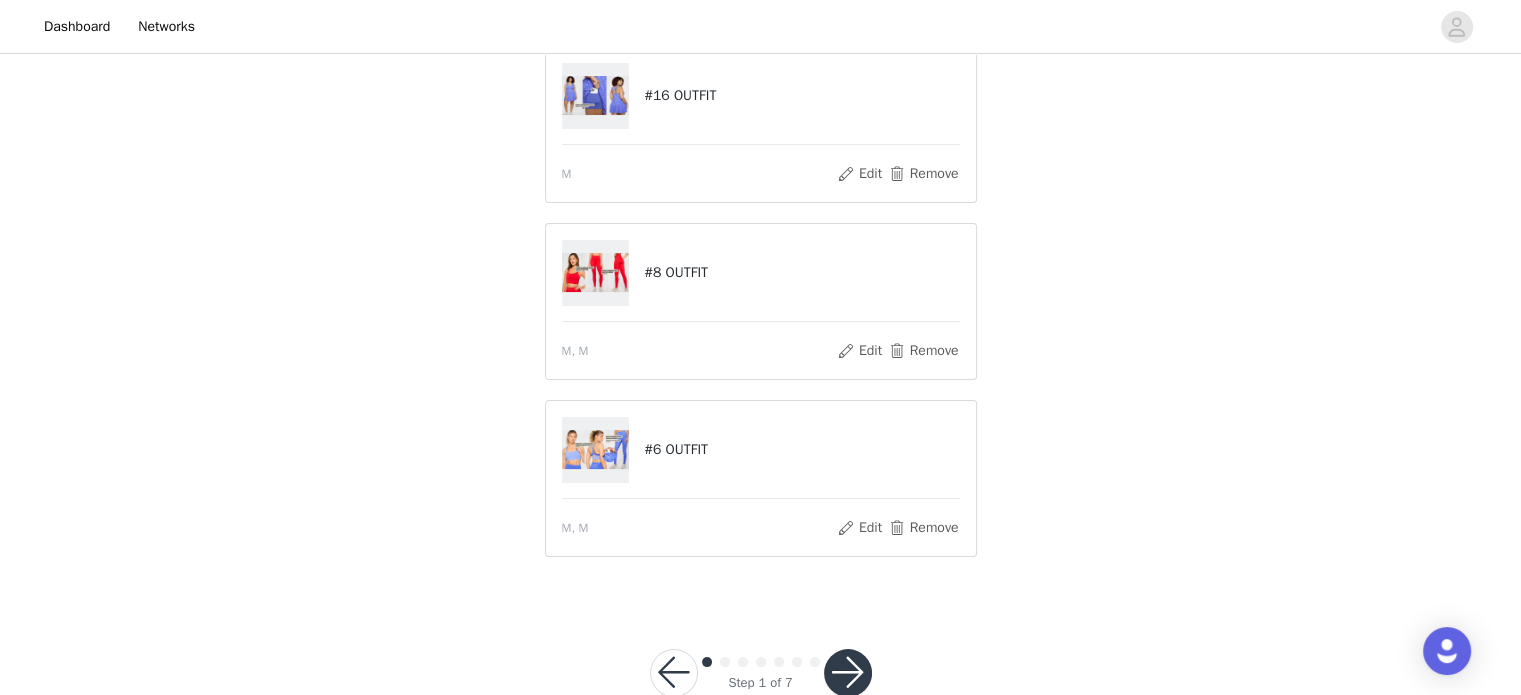 click at bounding box center [848, 673] 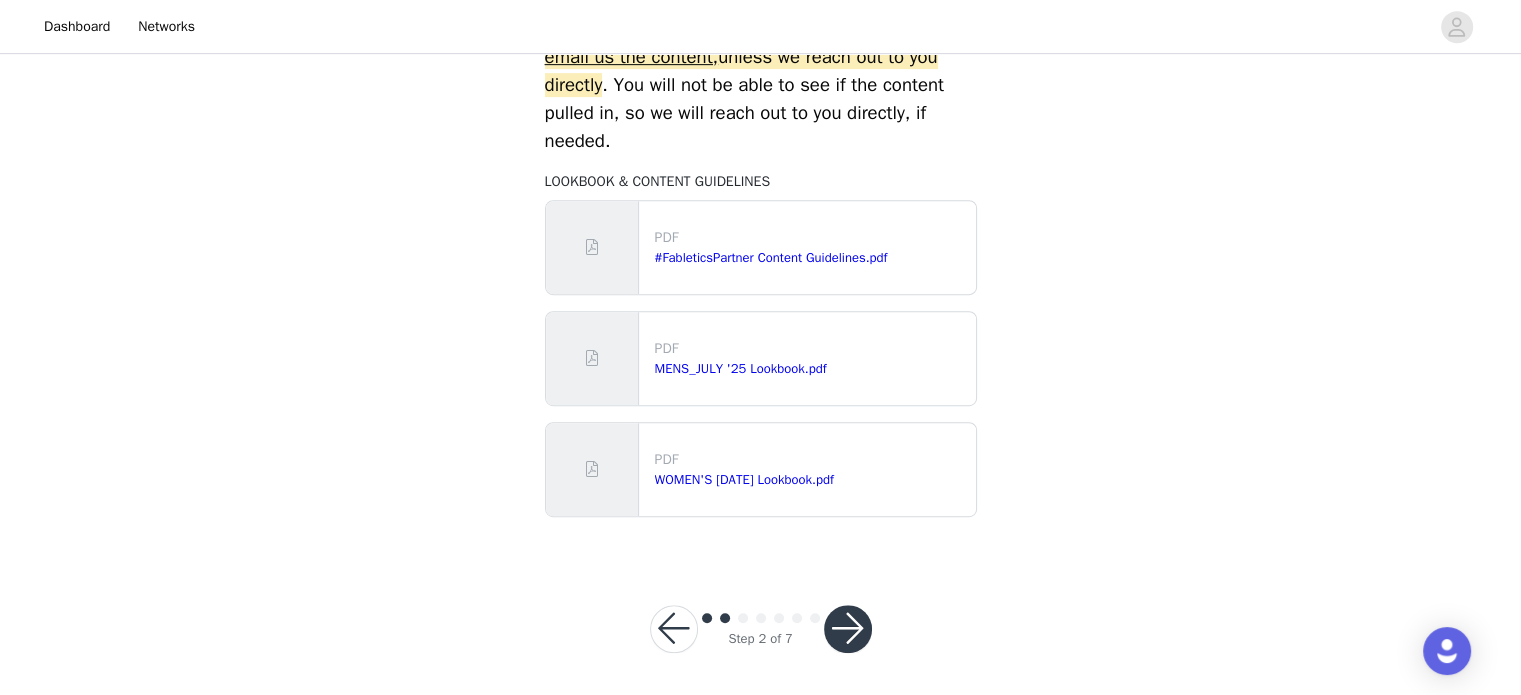 scroll, scrollTop: 1004, scrollLeft: 0, axis: vertical 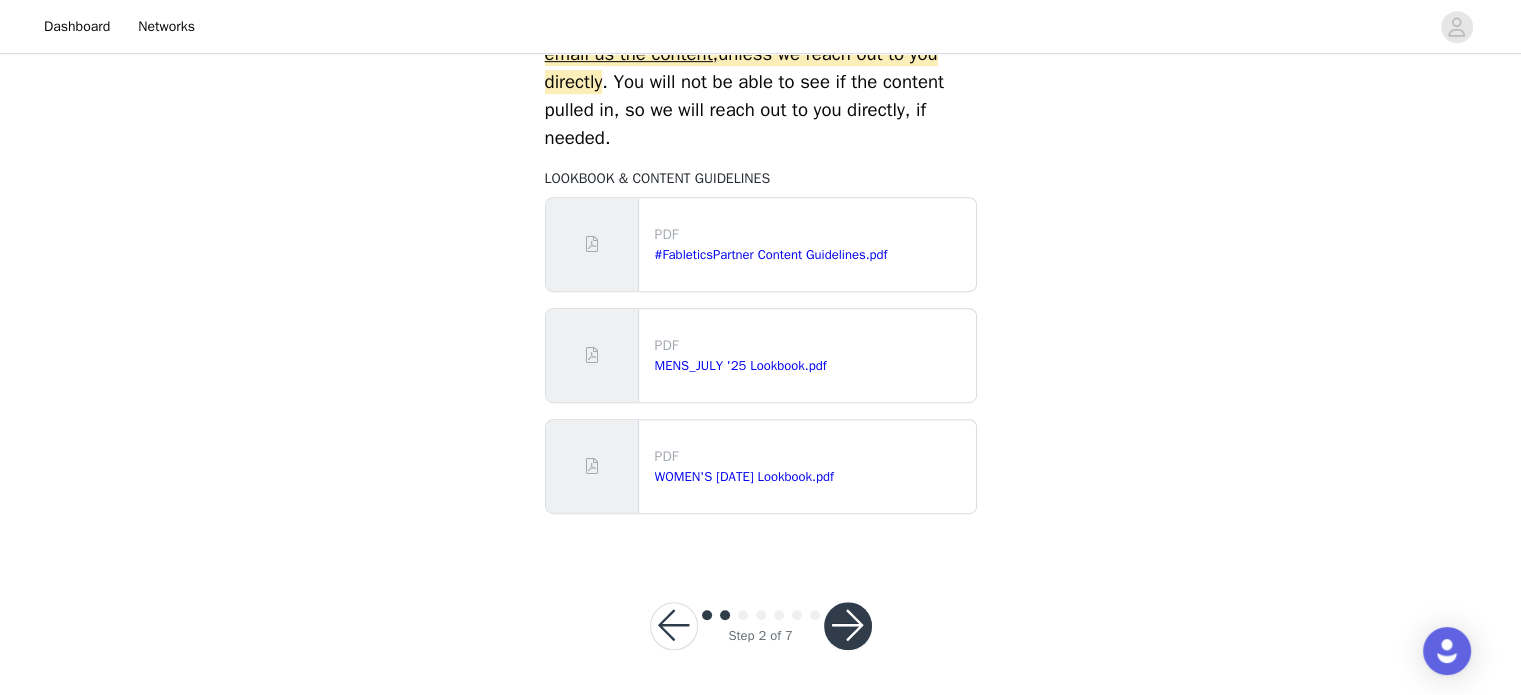 click at bounding box center [848, 626] 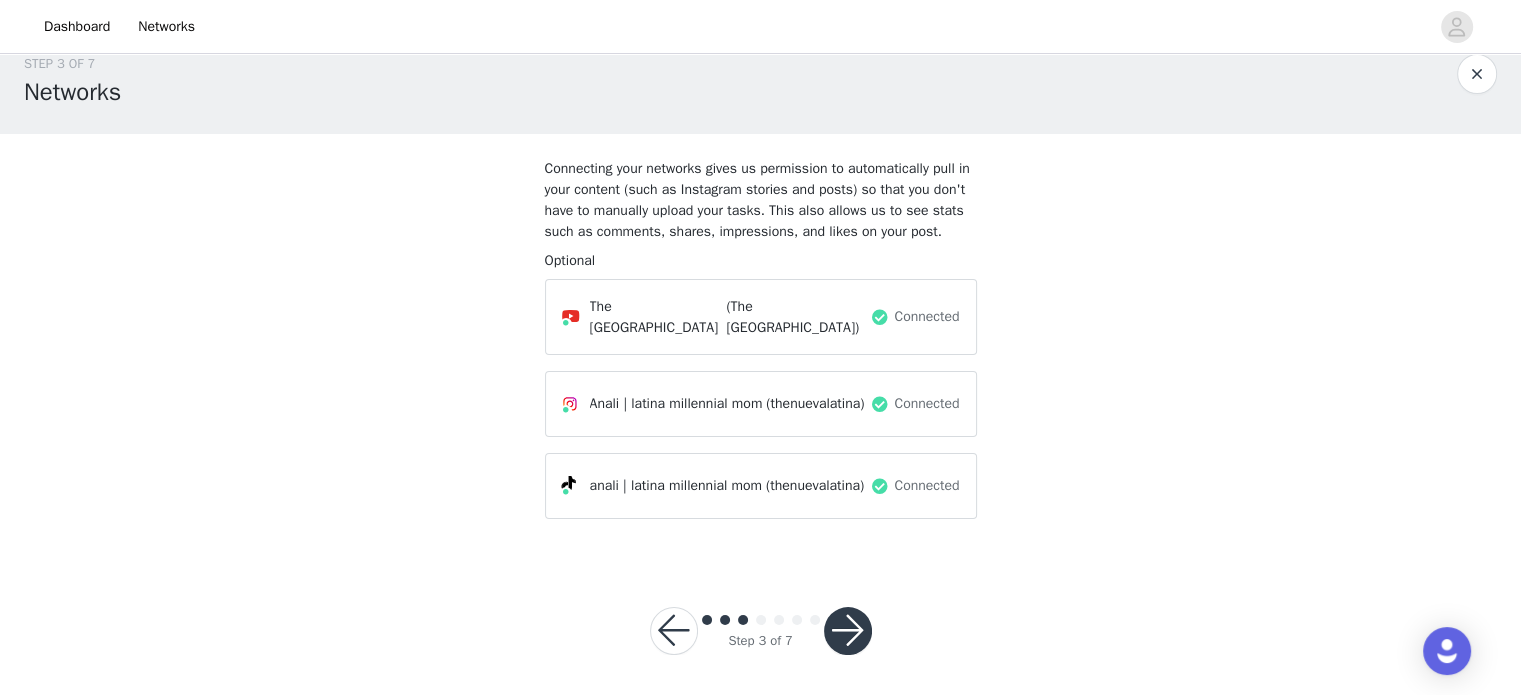 scroll, scrollTop: 44, scrollLeft: 0, axis: vertical 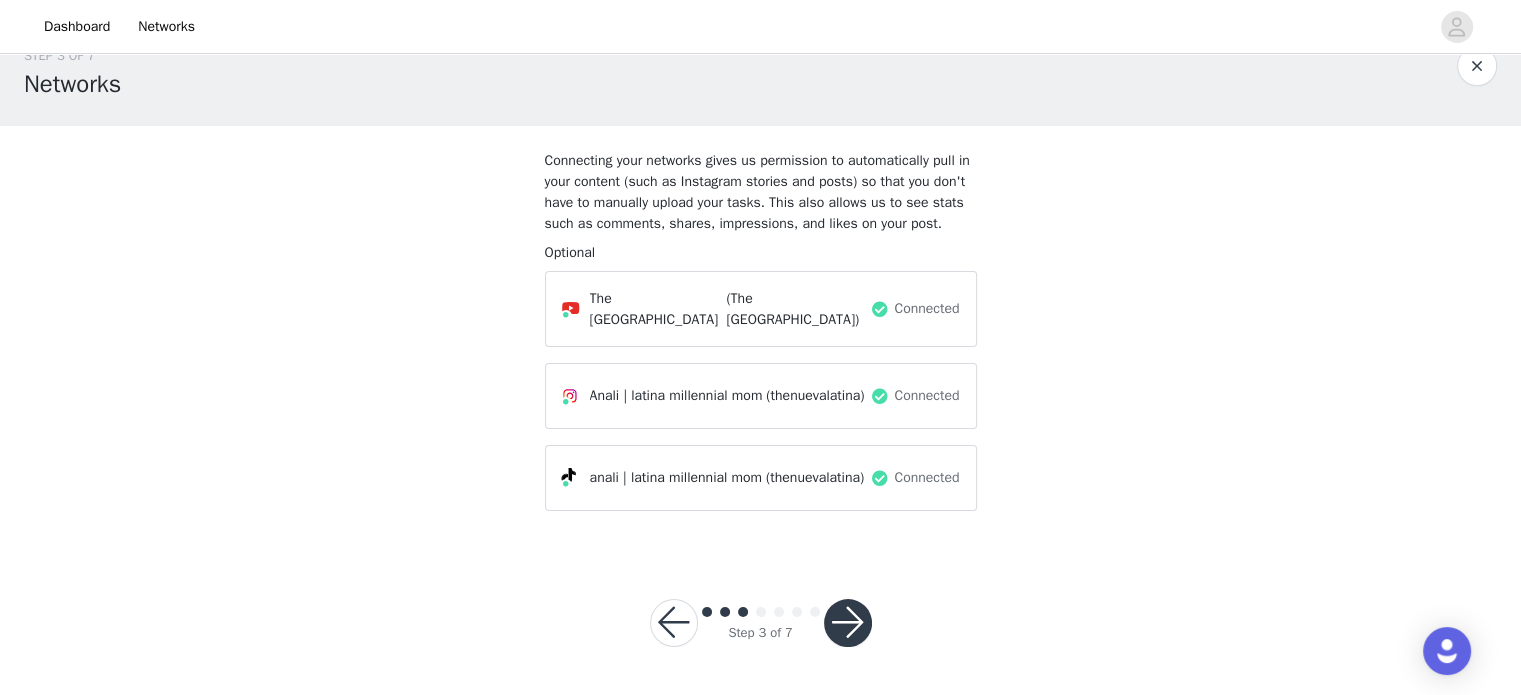 click at bounding box center [848, 623] 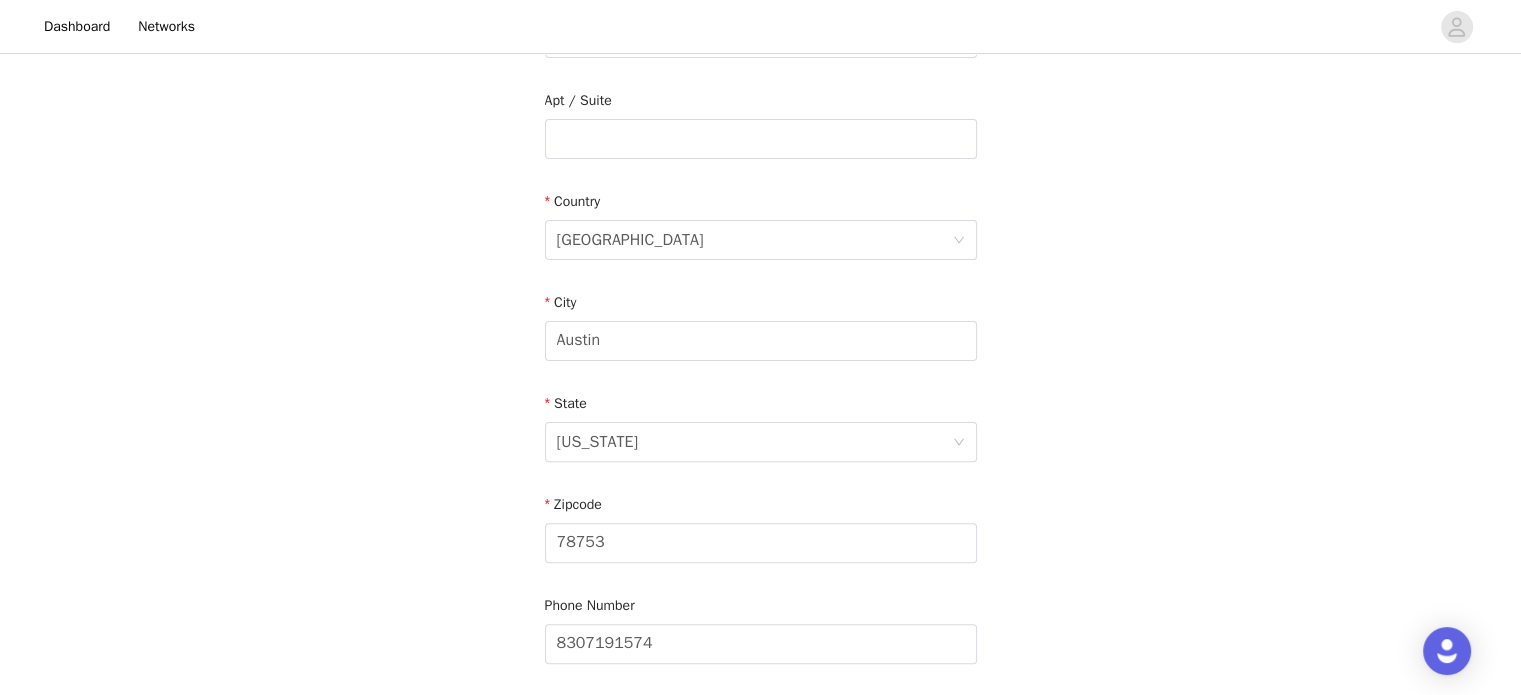 scroll, scrollTop: 668, scrollLeft: 0, axis: vertical 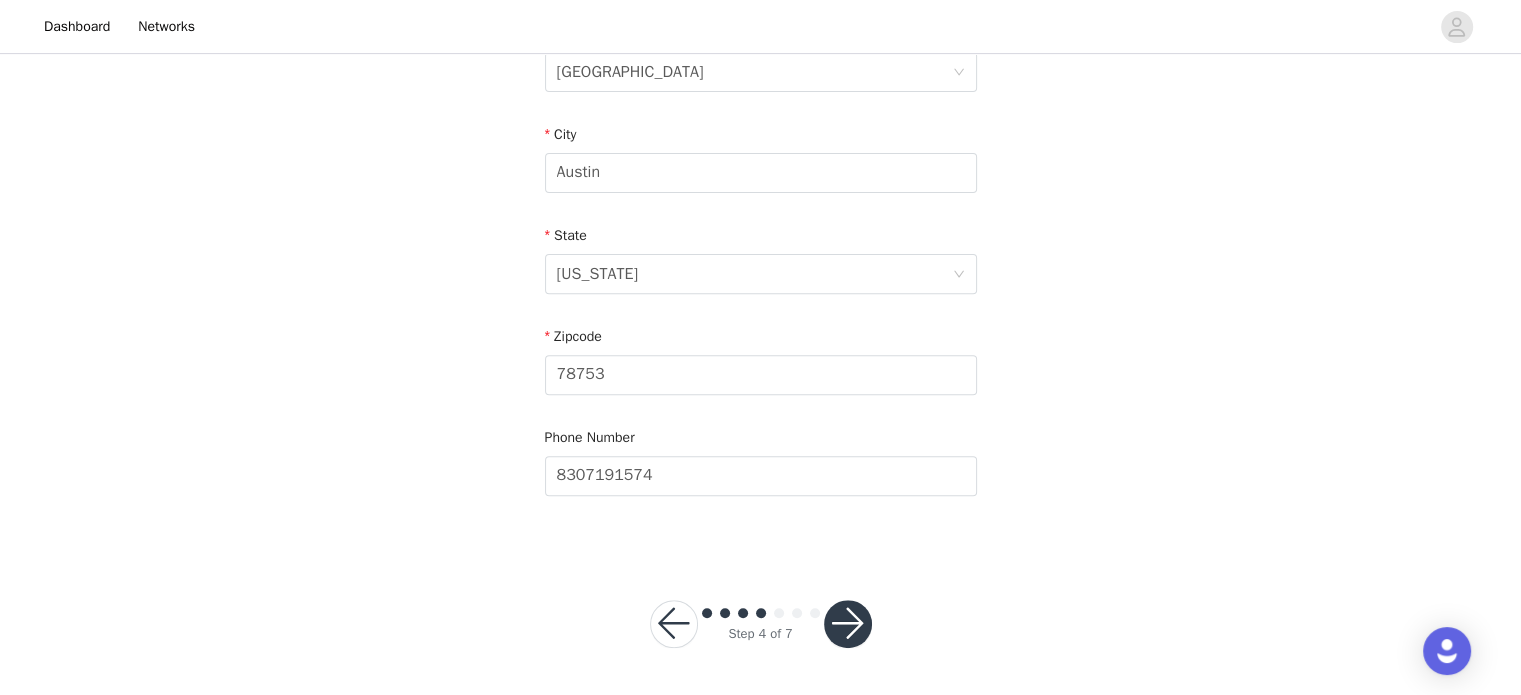 click at bounding box center (848, 624) 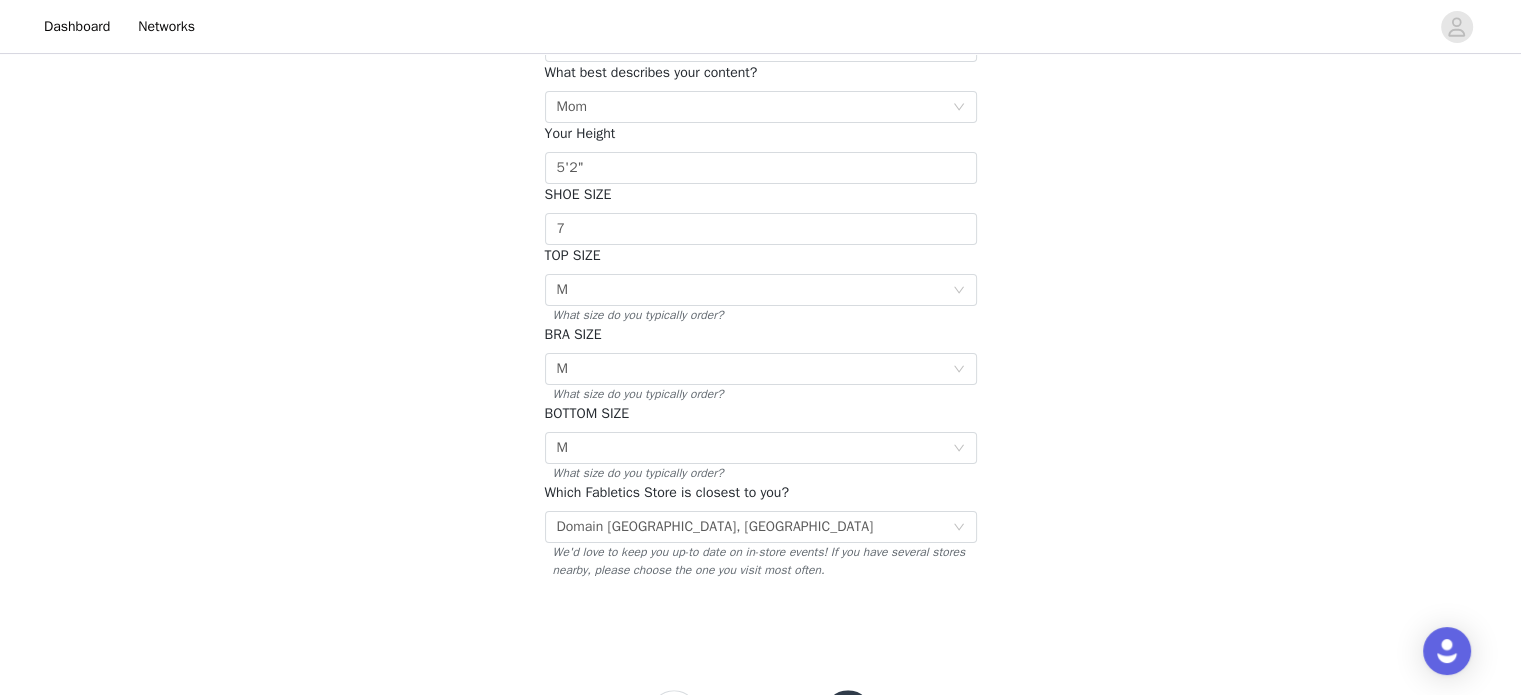scroll, scrollTop: 380, scrollLeft: 0, axis: vertical 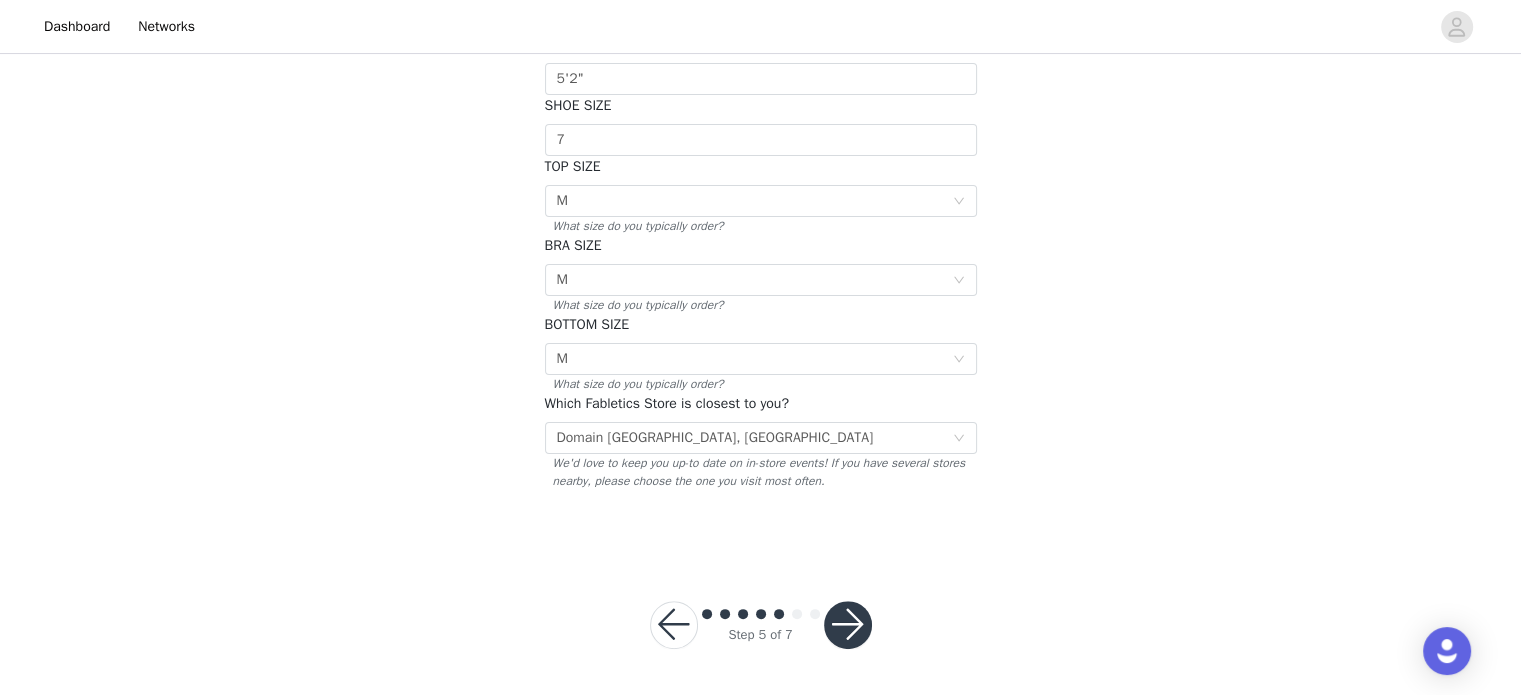 click at bounding box center [848, 625] 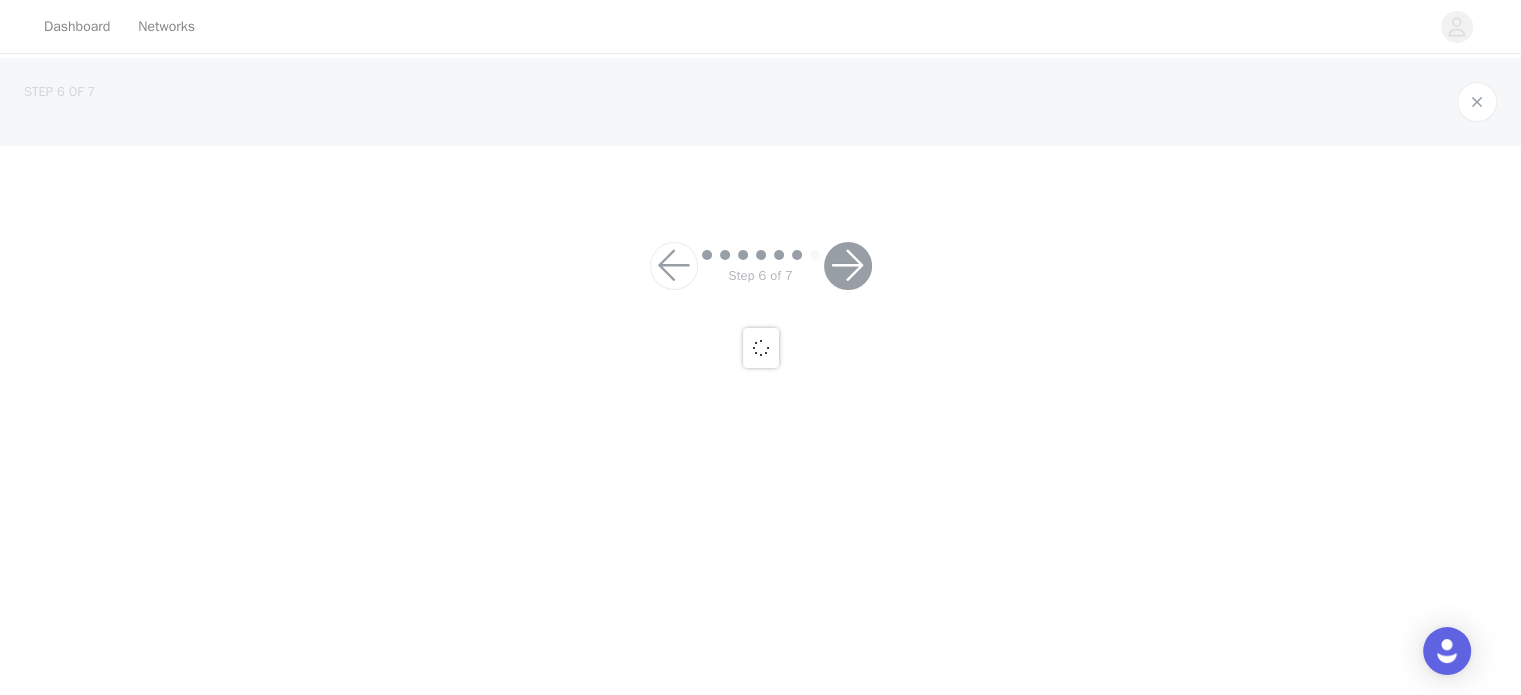 scroll, scrollTop: 0, scrollLeft: 0, axis: both 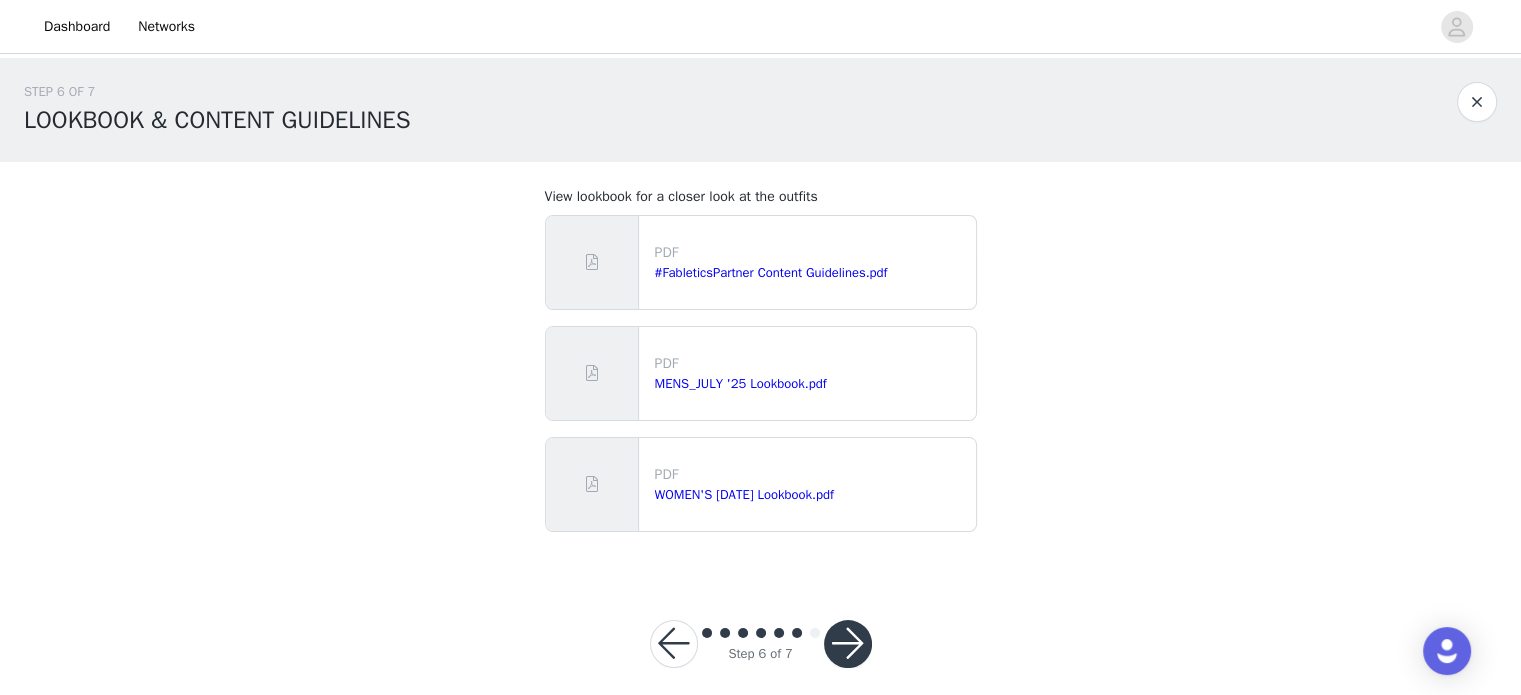 click at bounding box center (848, 644) 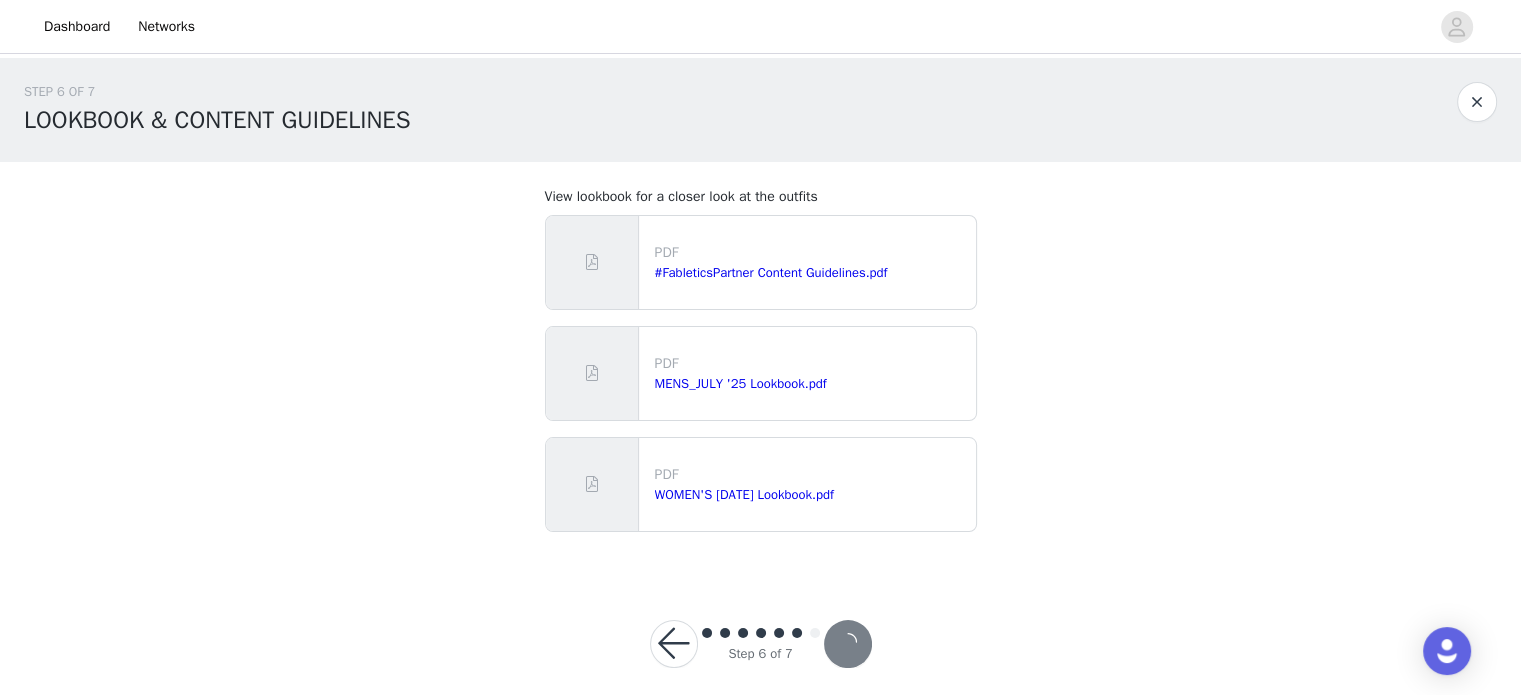 click at bounding box center [848, 644] 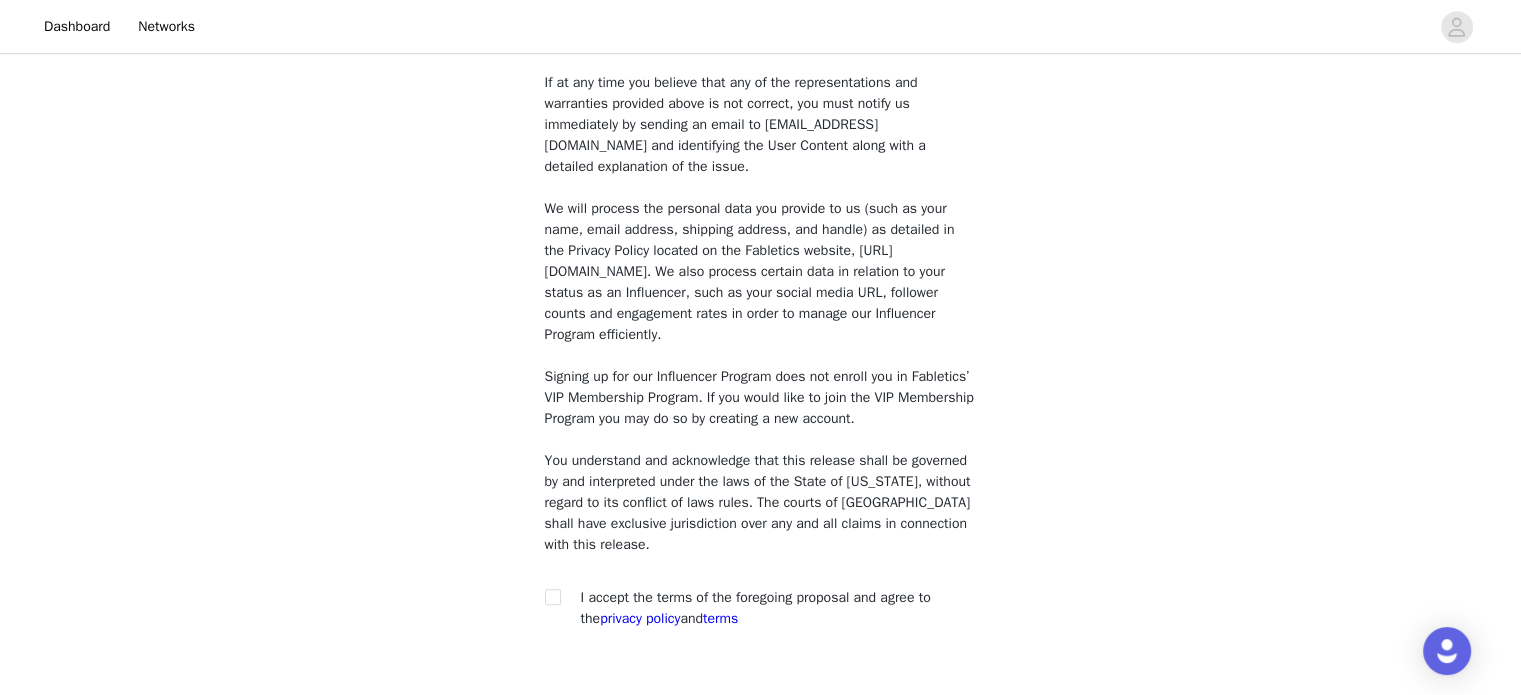 scroll, scrollTop: 1531, scrollLeft: 0, axis: vertical 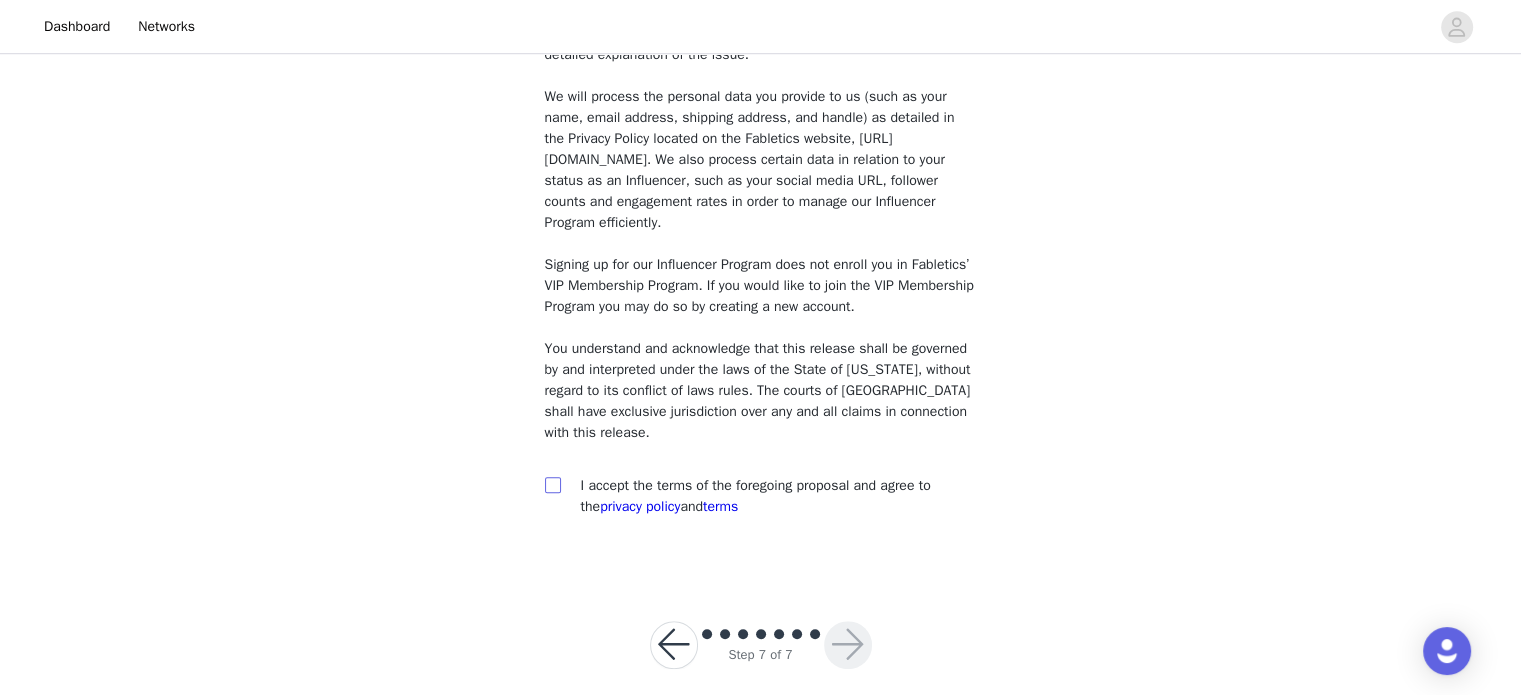 click at bounding box center (552, 484) 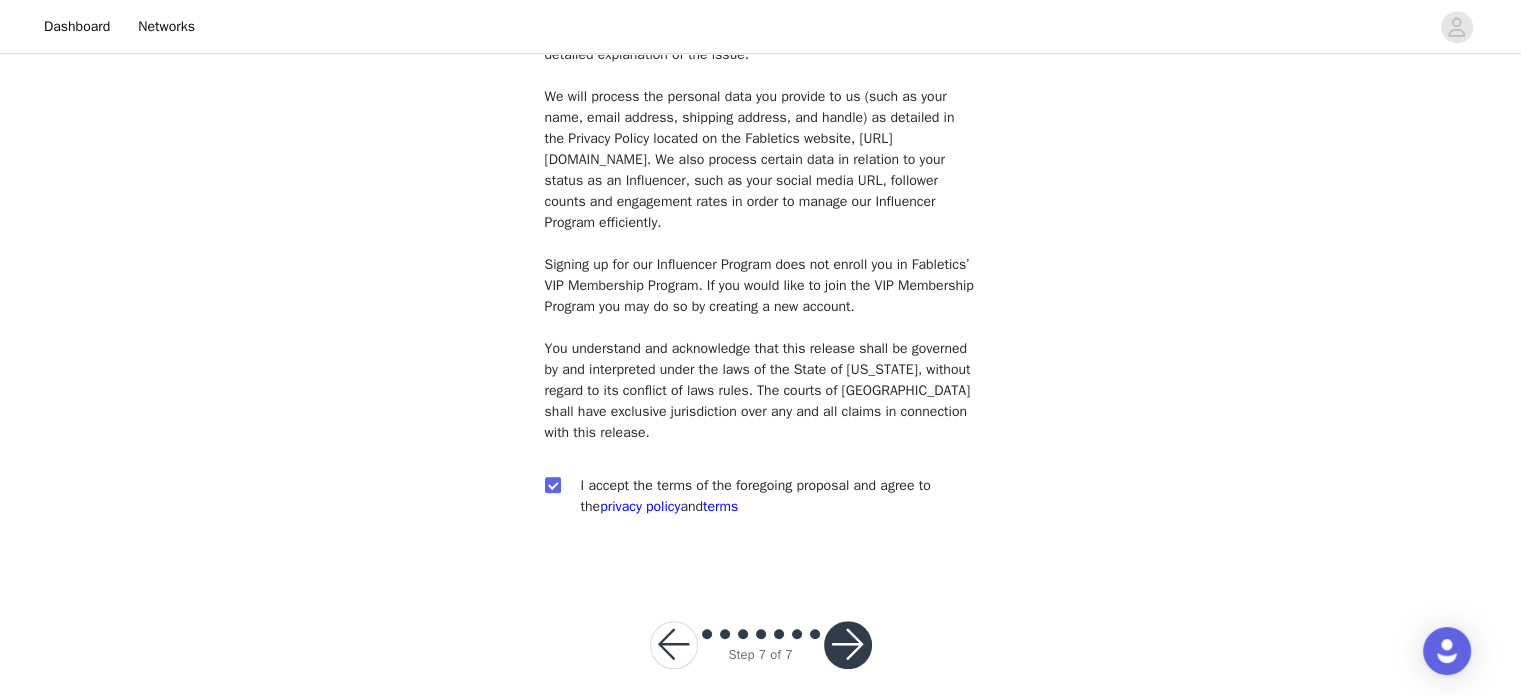 click at bounding box center (848, 645) 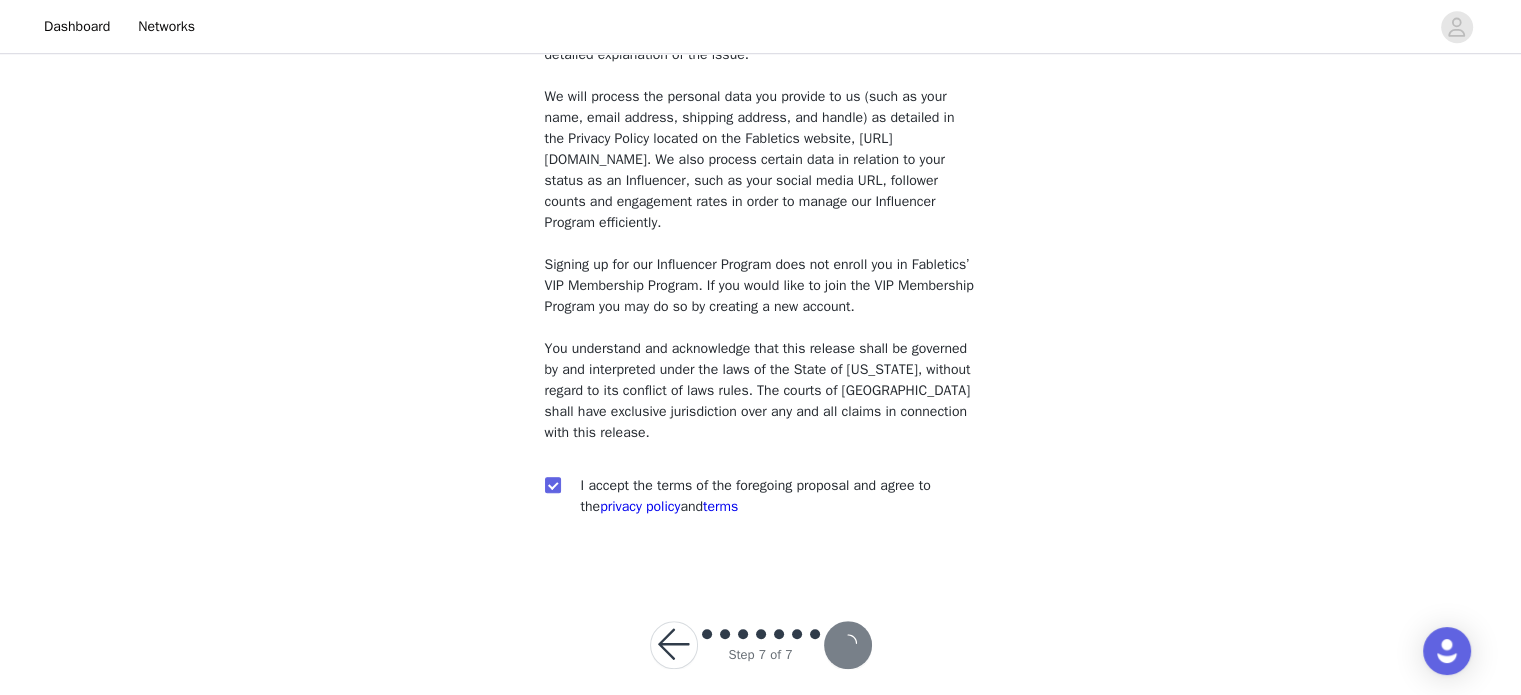 scroll, scrollTop: 0, scrollLeft: 0, axis: both 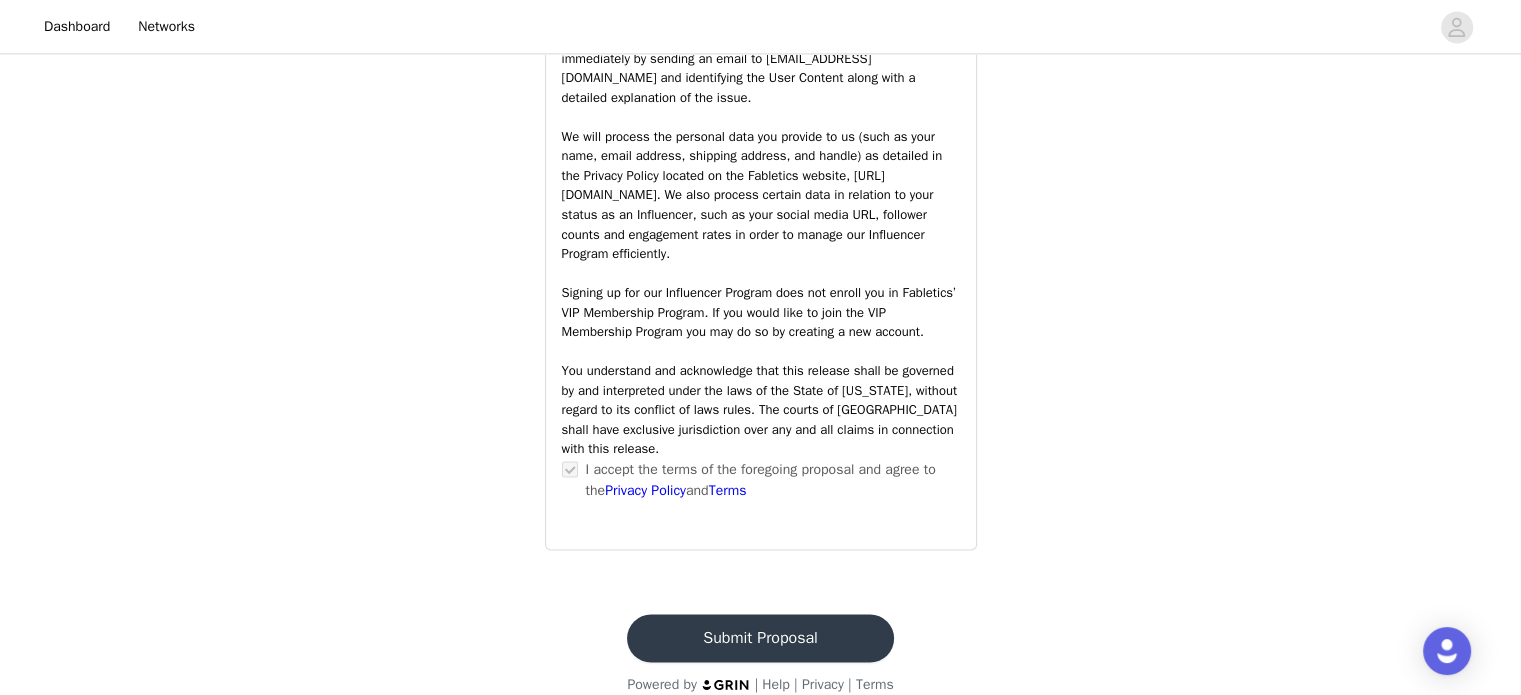 click on "Submit Proposal" at bounding box center [760, 638] 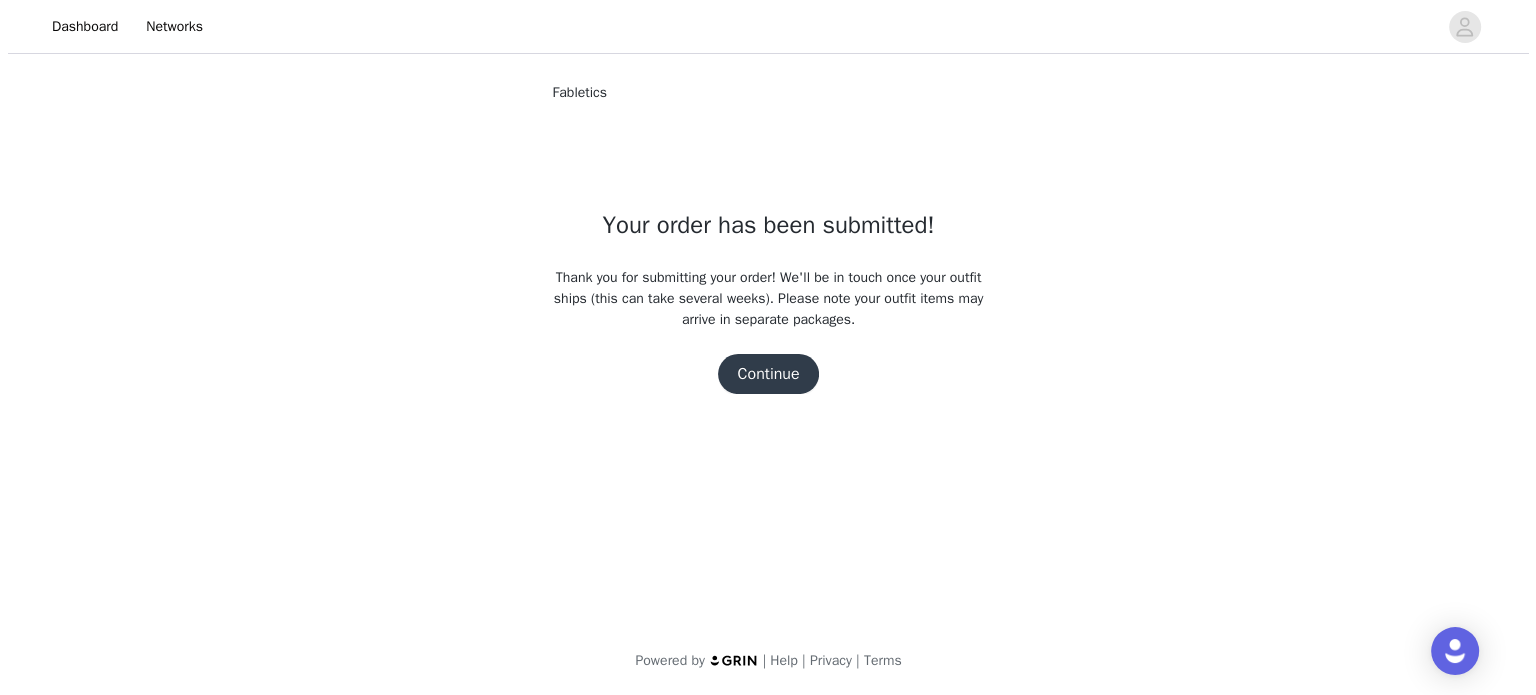 scroll, scrollTop: 0, scrollLeft: 0, axis: both 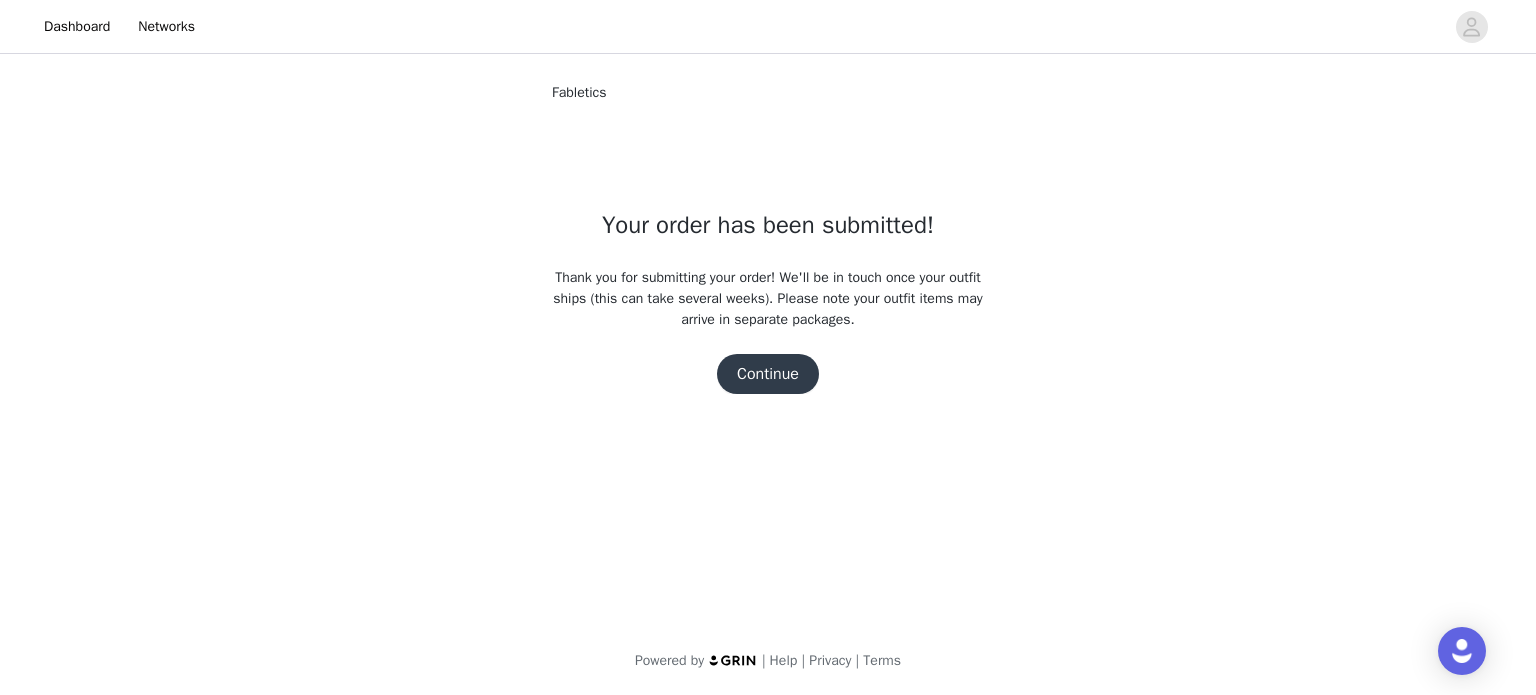 click on "Continue" at bounding box center (768, 374) 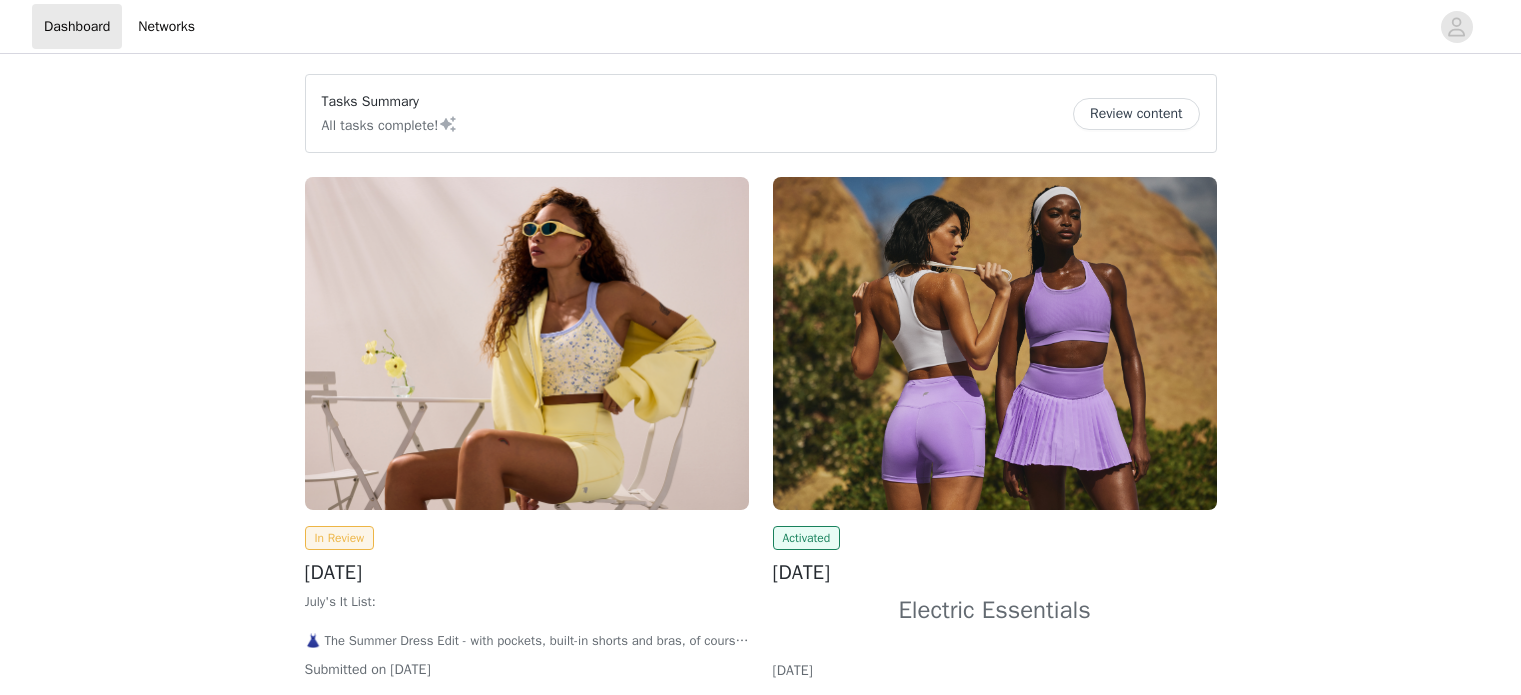 scroll, scrollTop: 0, scrollLeft: 0, axis: both 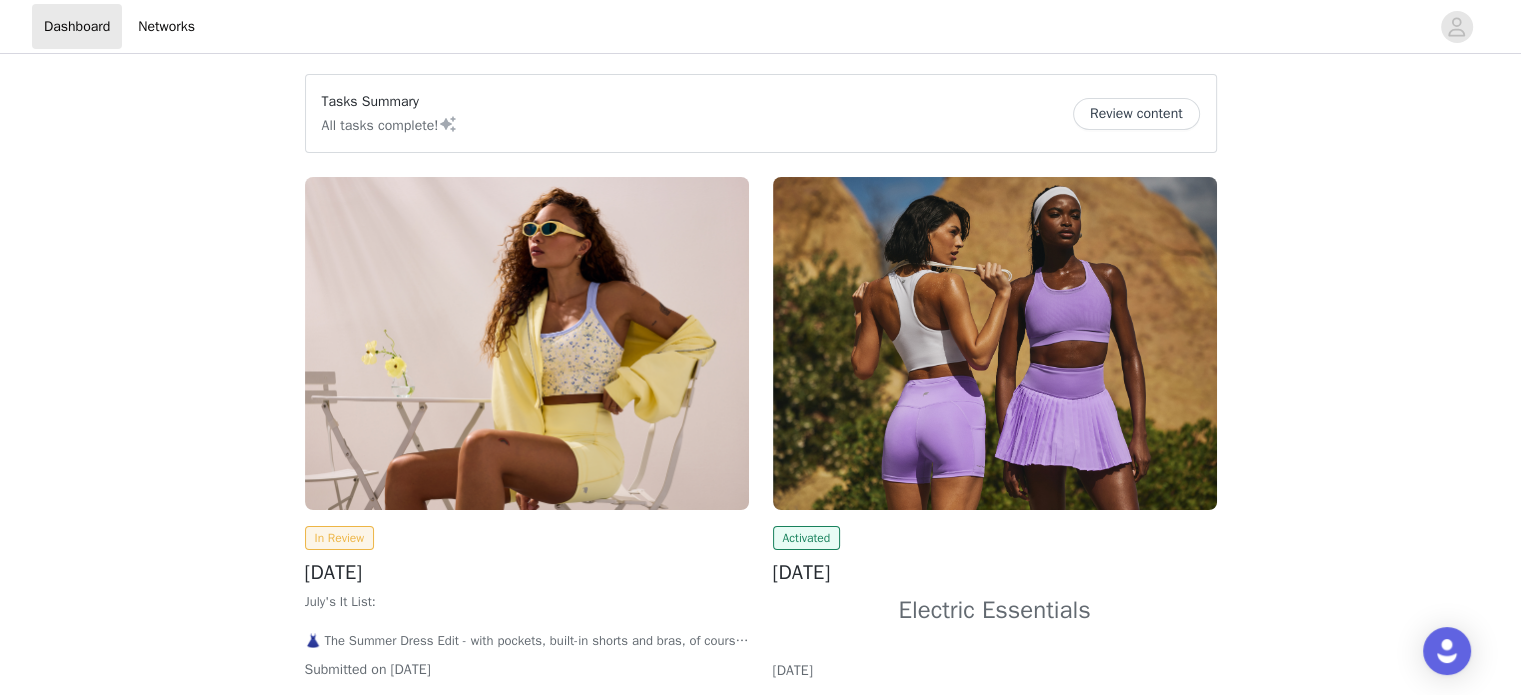 click on "Review content" at bounding box center (1136, 114) 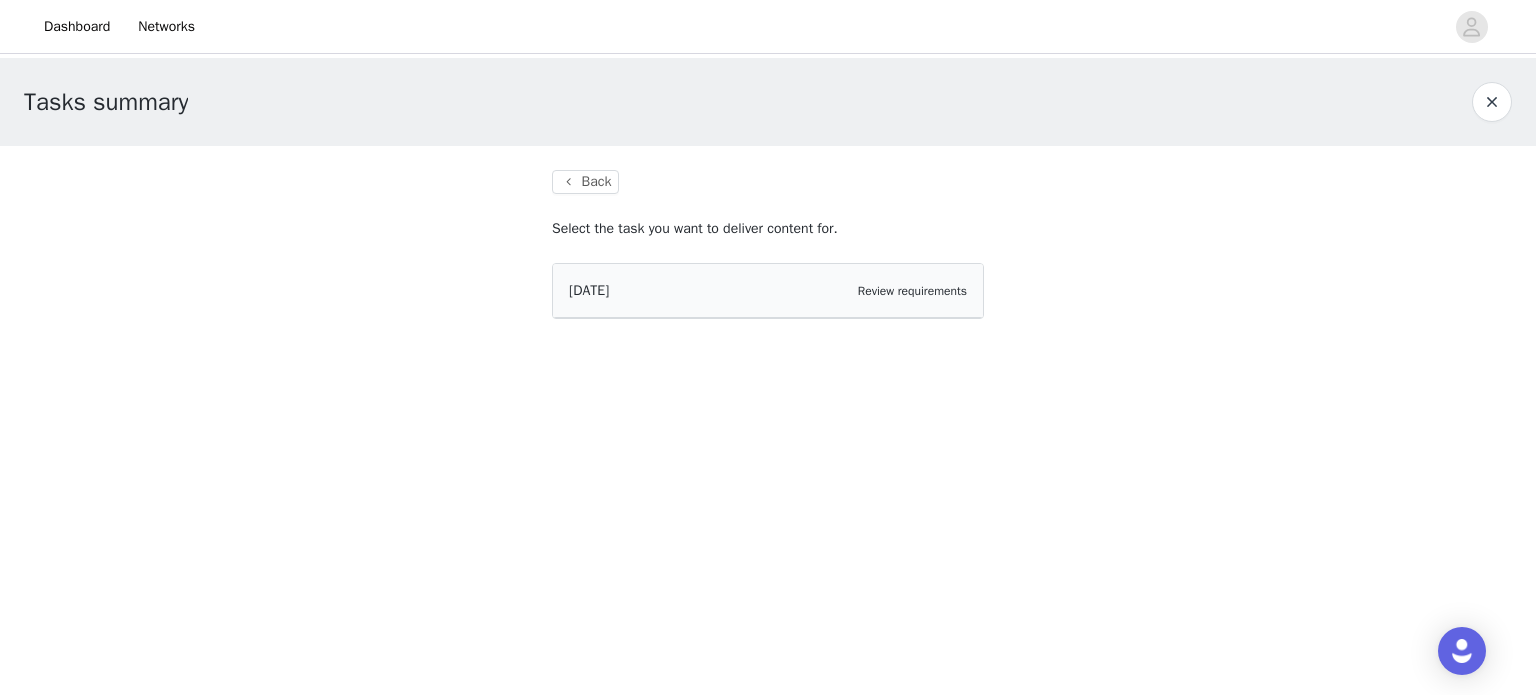 click on "JUNE 2025     Review requirements" at bounding box center [768, 290] 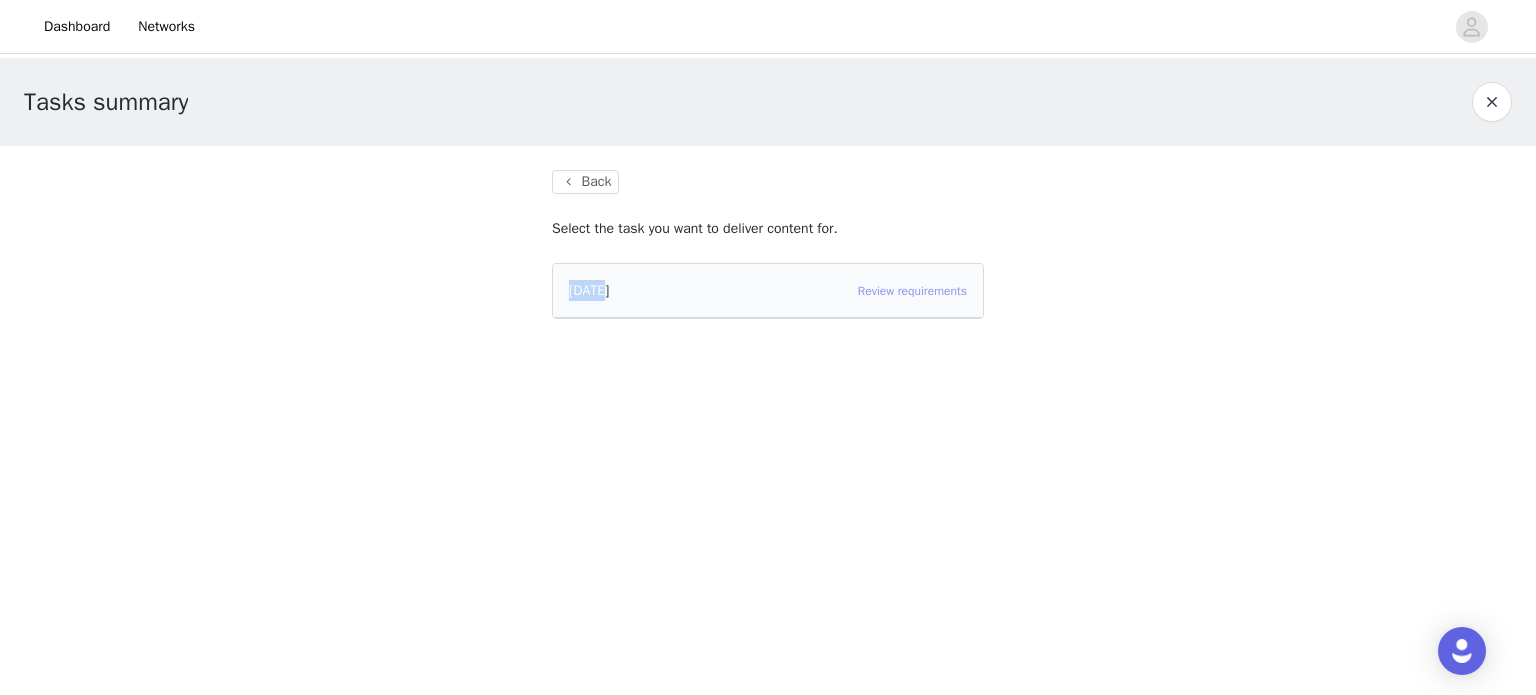 drag, startPoint x: 598, startPoint y: 297, endPoint x: 908, endPoint y: 287, distance: 310.16125 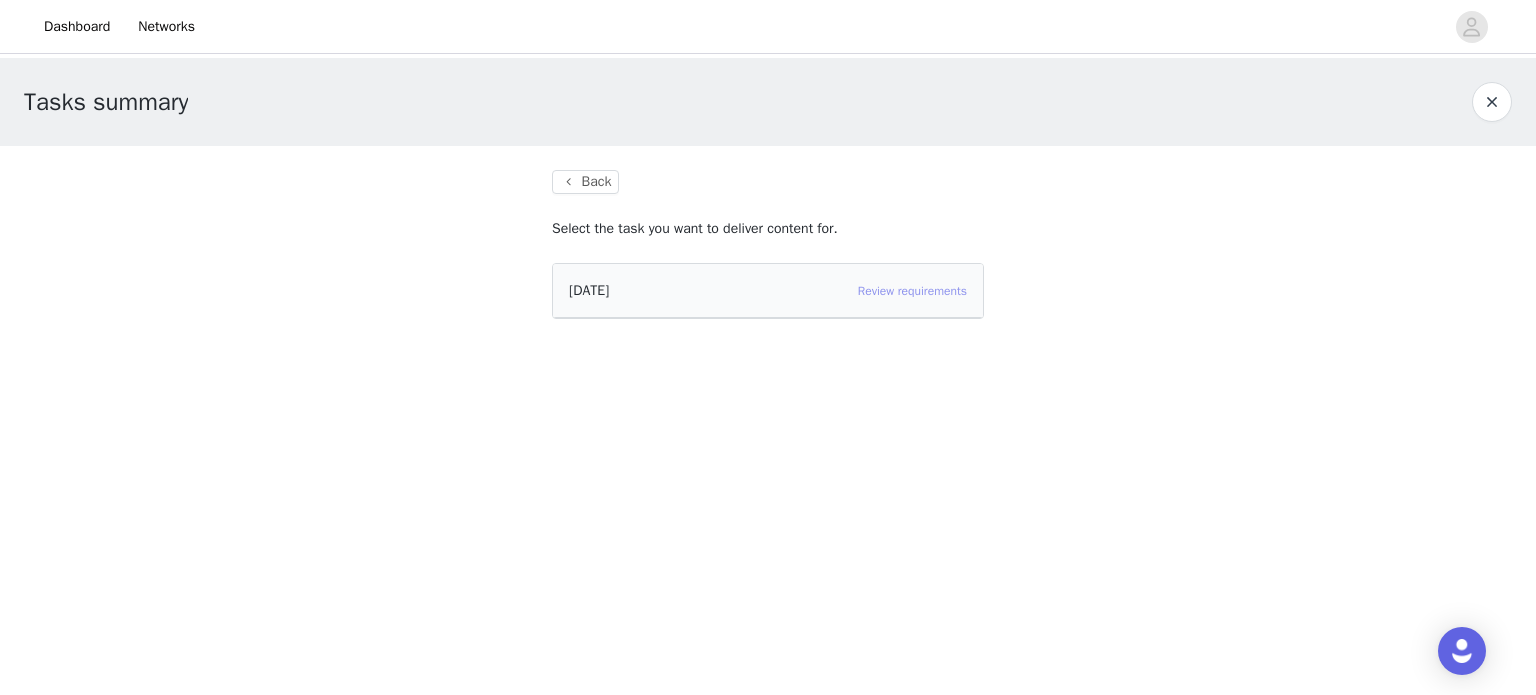 click on "Review requirements" at bounding box center [912, 291] 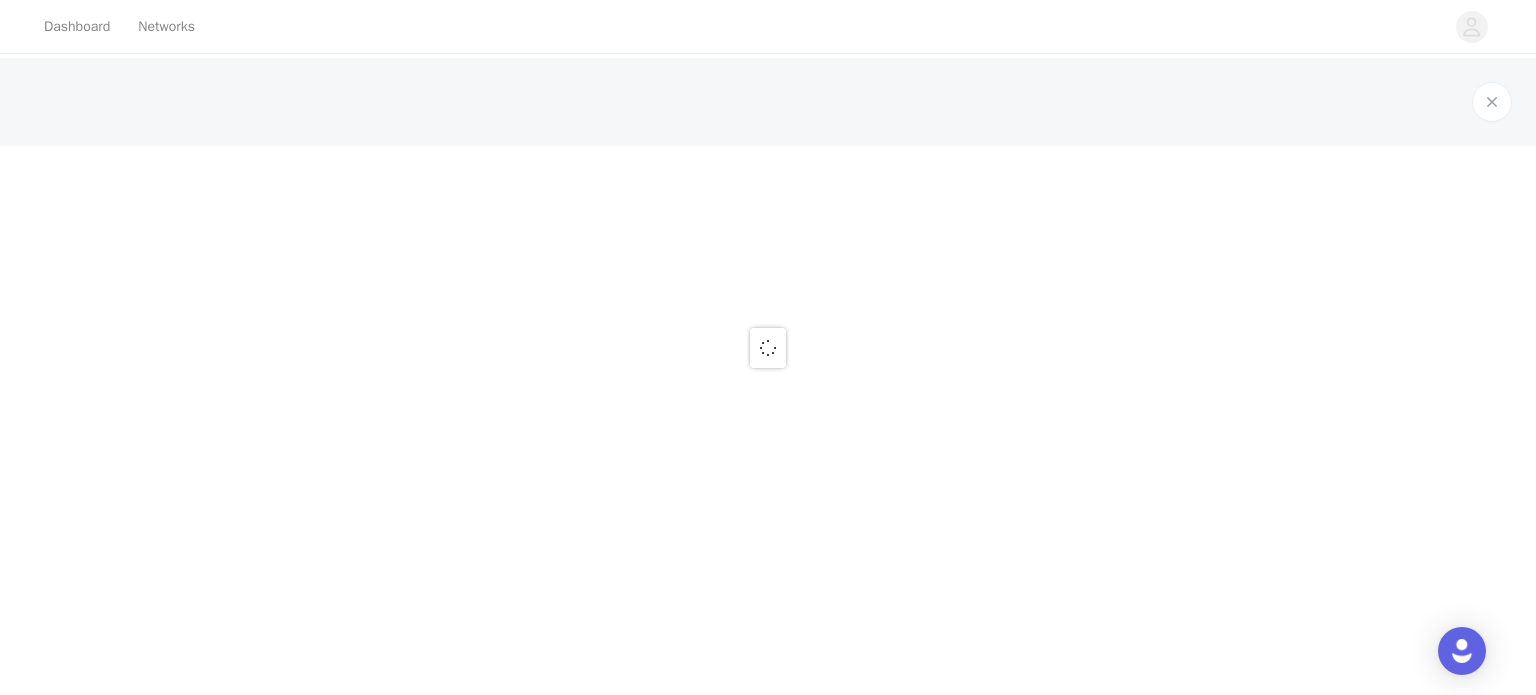 click at bounding box center (768, 347) 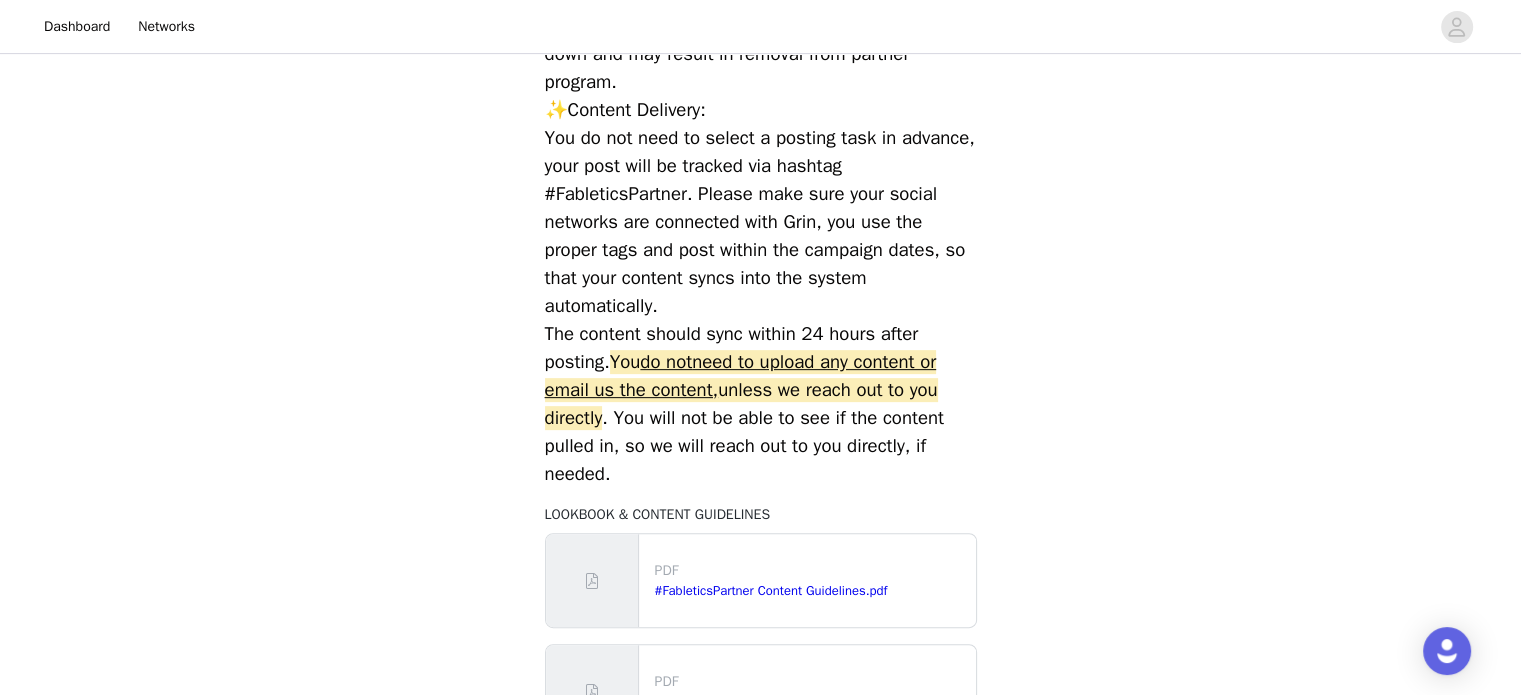 scroll, scrollTop: 892, scrollLeft: 0, axis: vertical 